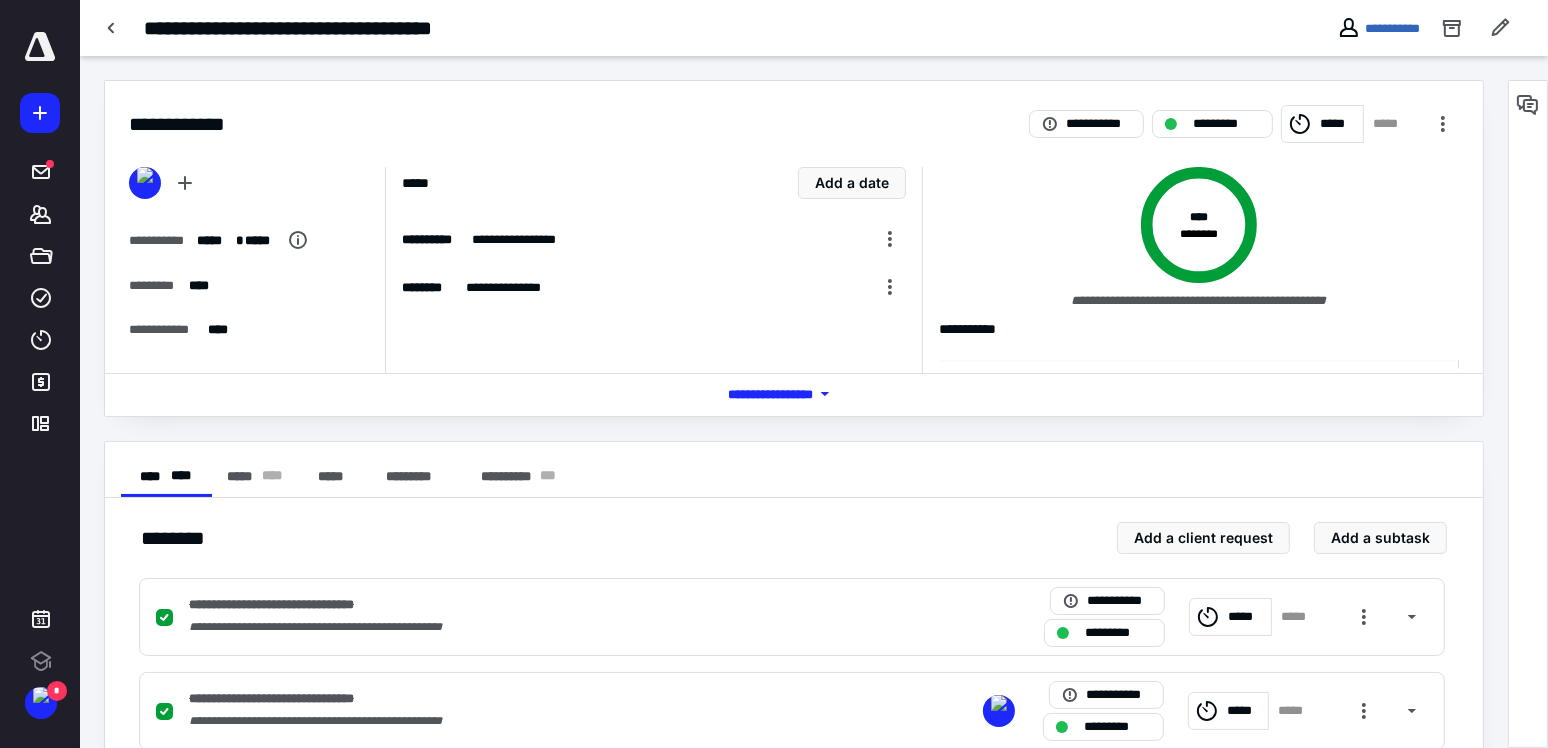 scroll, scrollTop: 0, scrollLeft: 0, axis: both 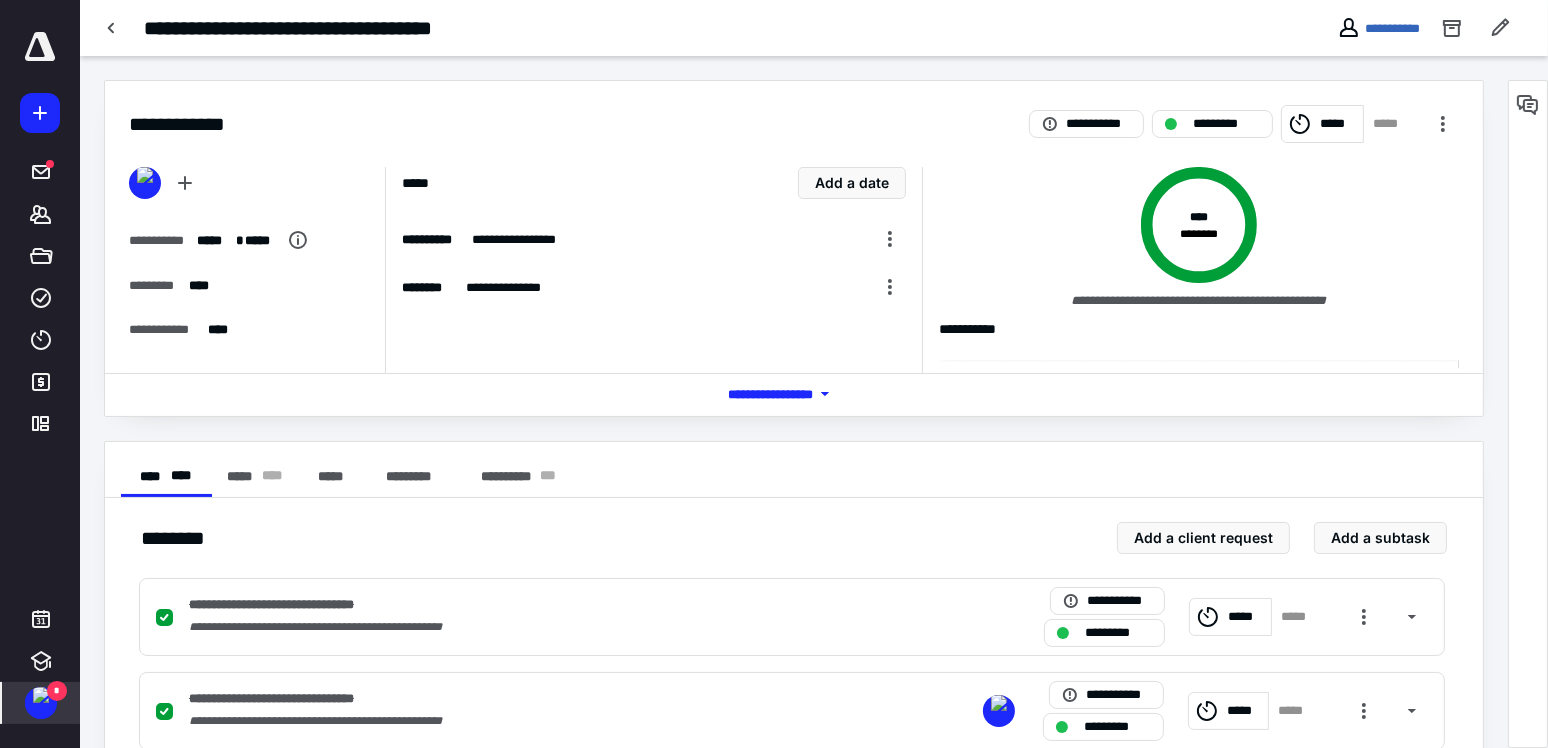 click at bounding box center (41, 695) 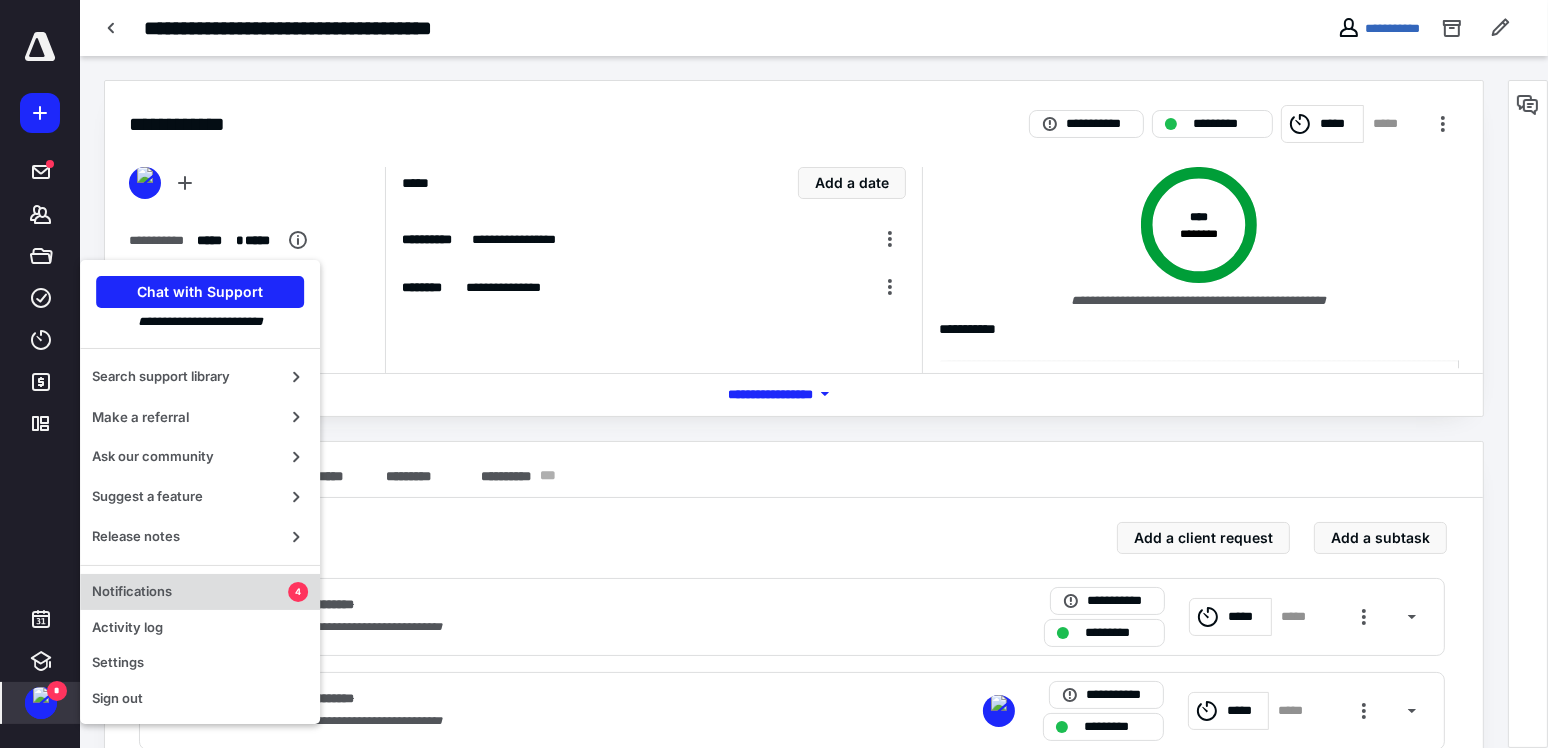 click on "Notifications" at bounding box center [190, 592] 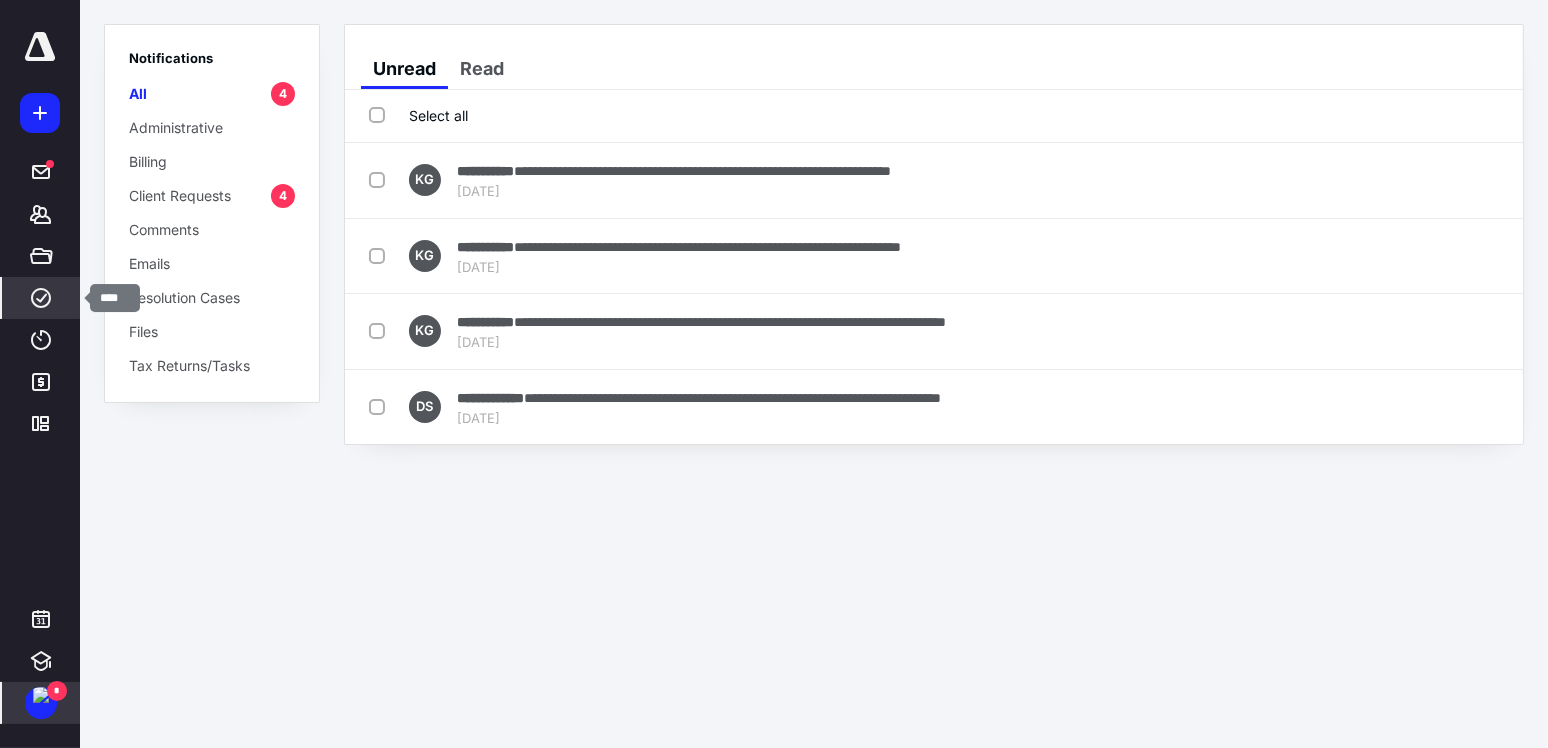 click 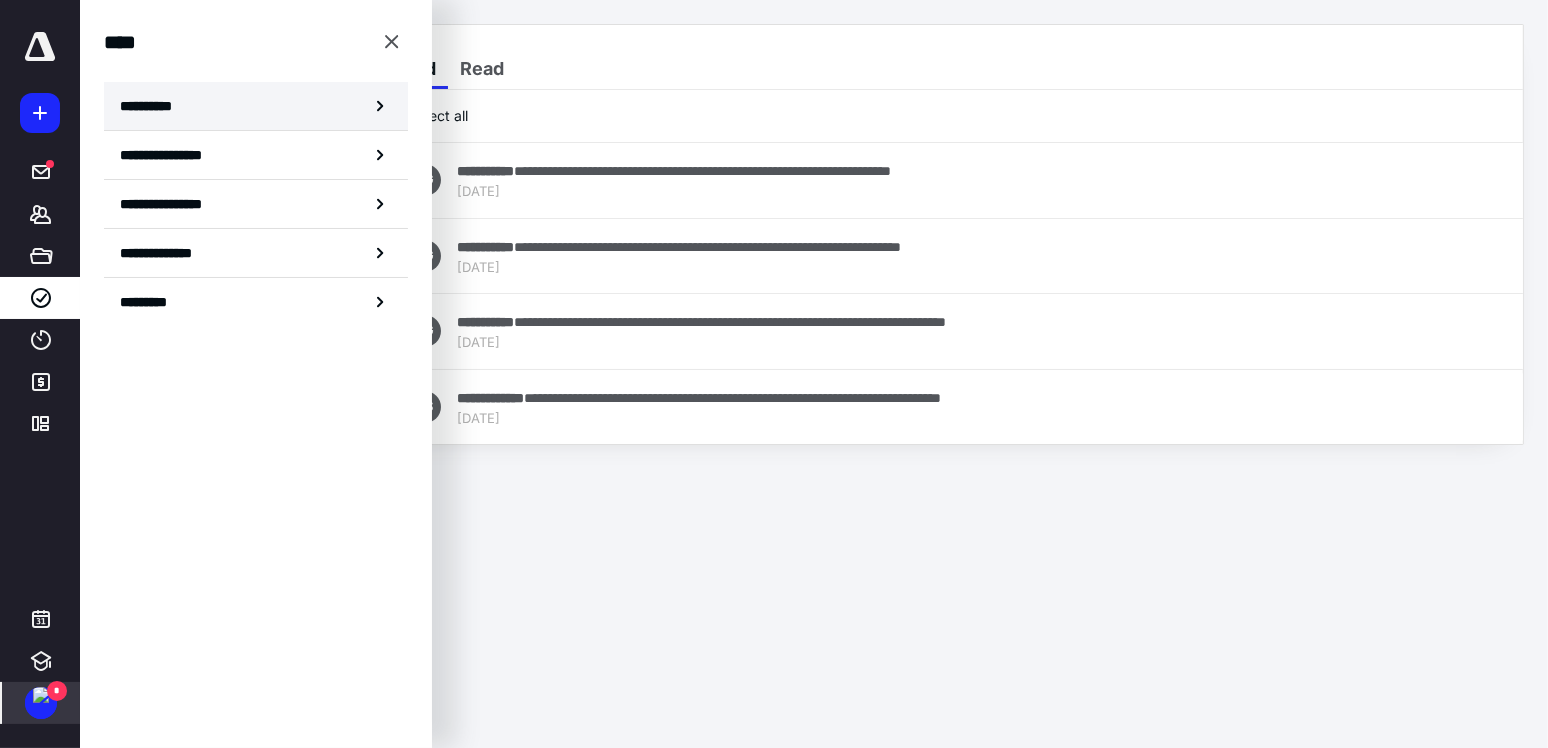 click on "**********" at bounding box center (256, 106) 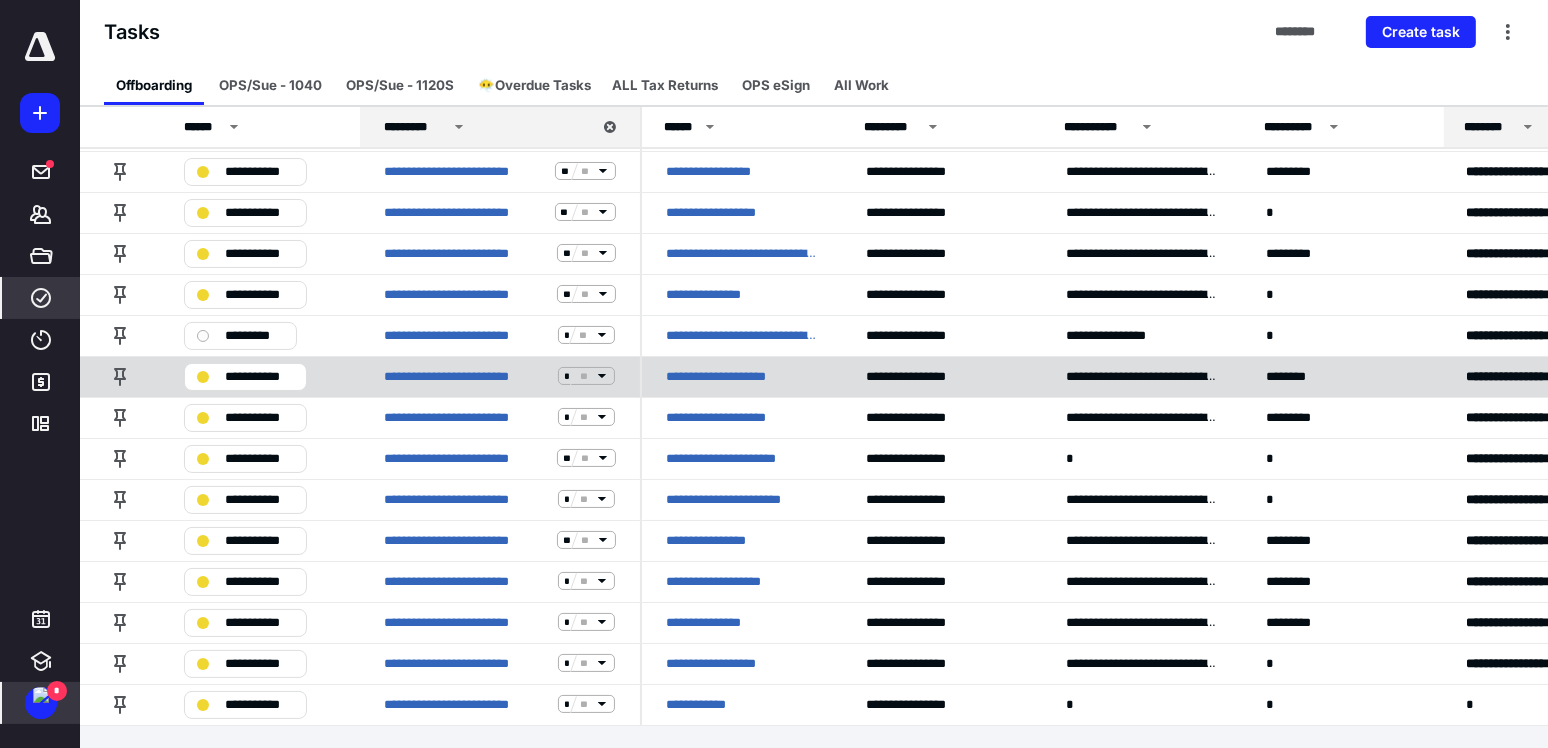 scroll, scrollTop: 0, scrollLeft: 0, axis: both 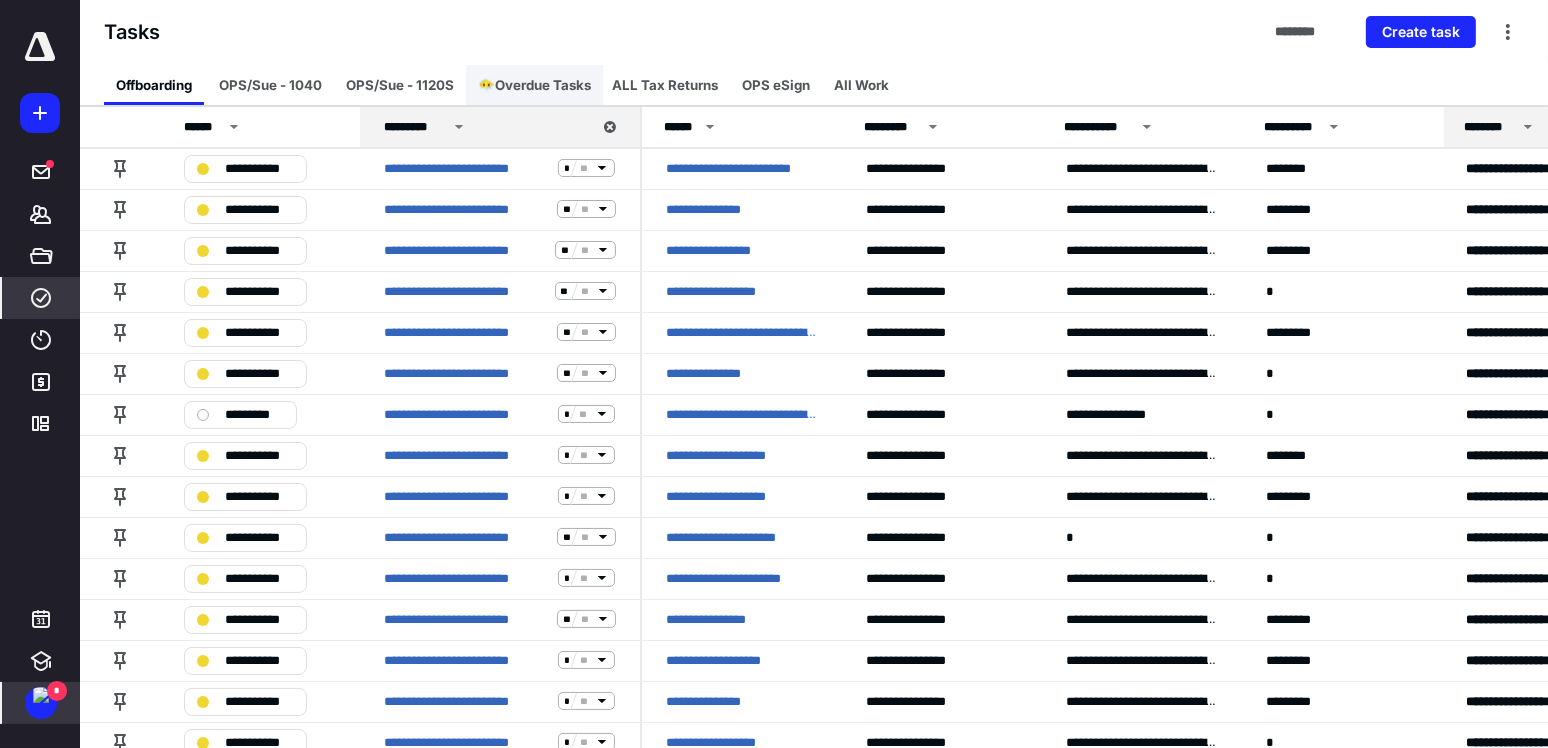 click on "😶‍🌫️Overdue Tasks" at bounding box center (534, 85) 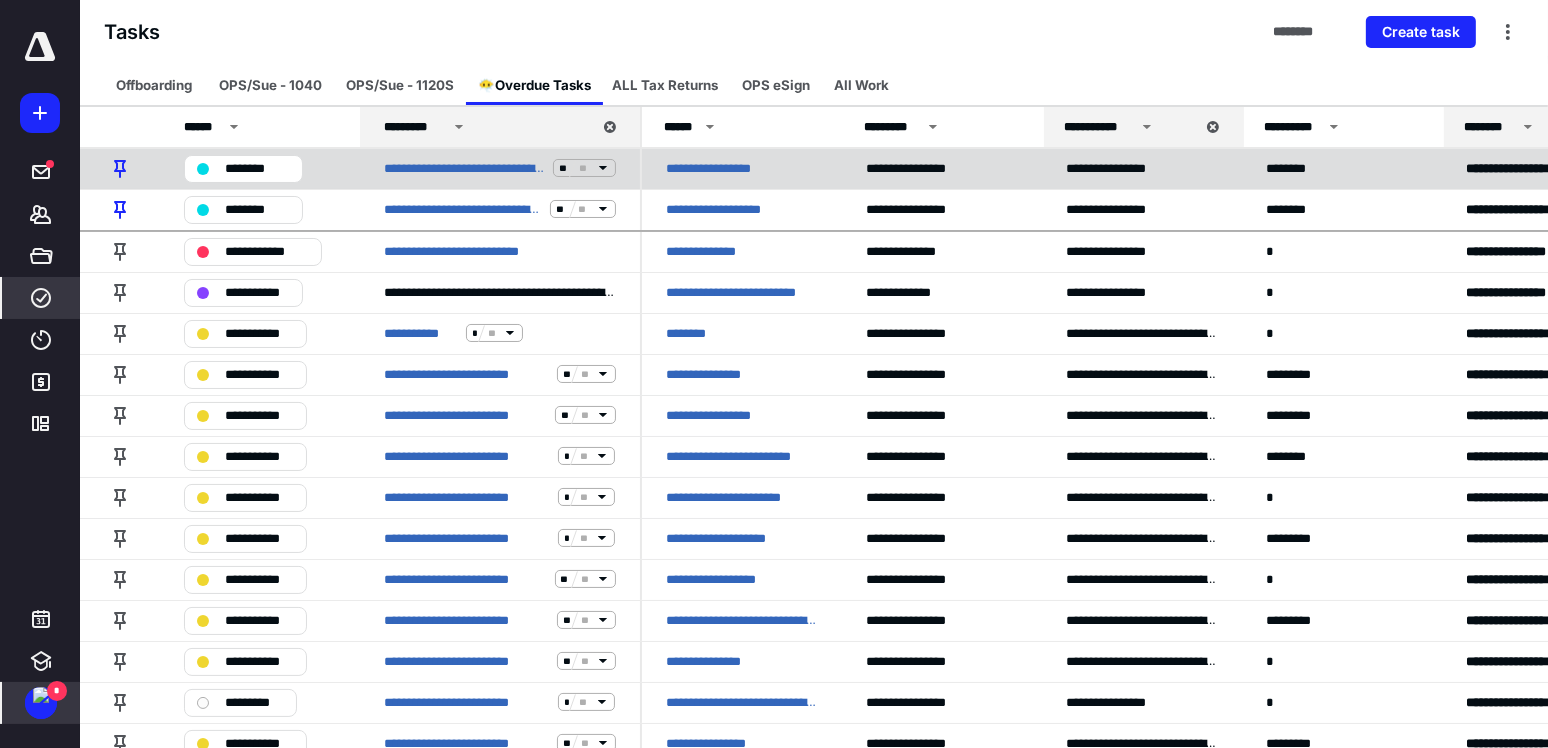 click on "********" at bounding box center [257, 168] 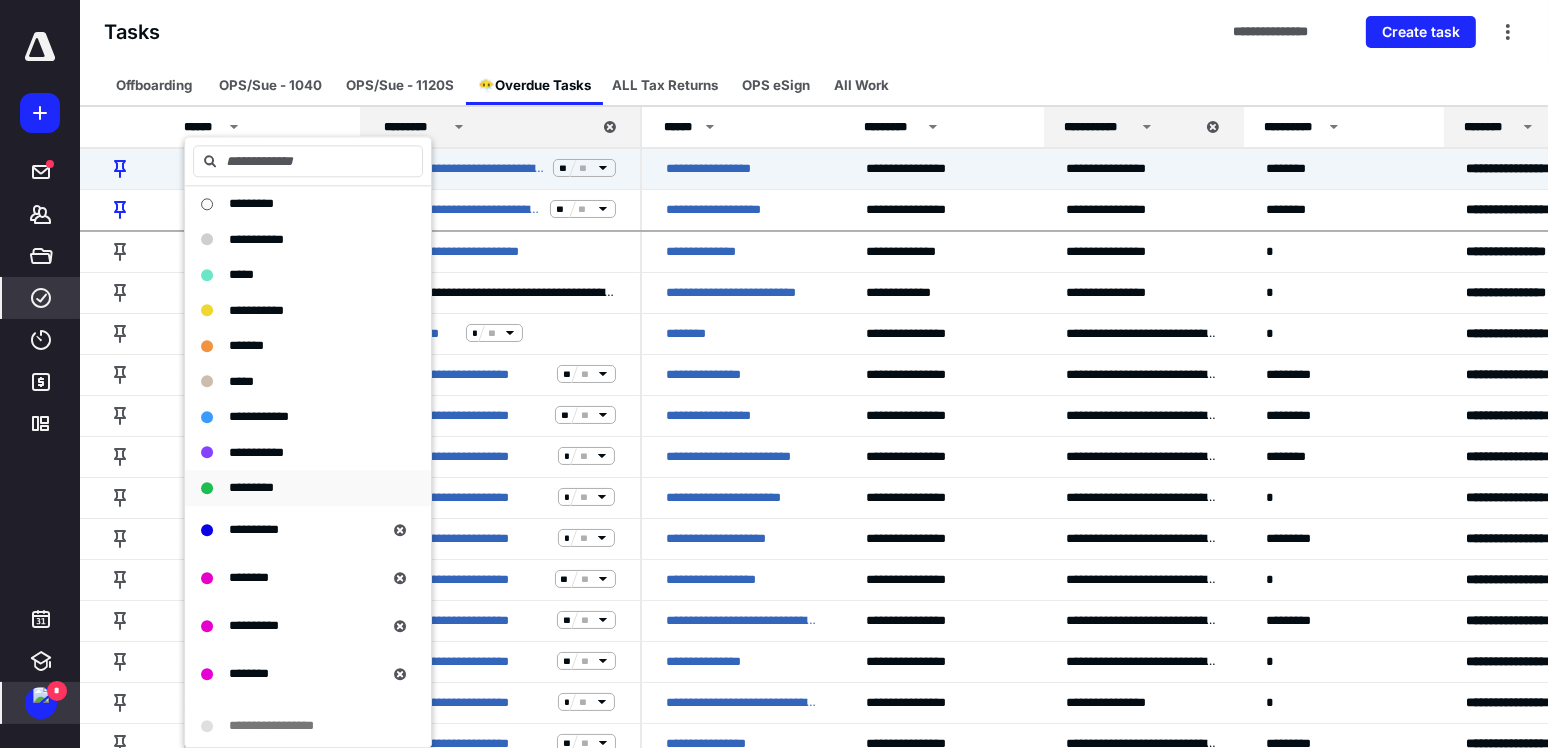 click on "*********" at bounding box center (251, 487) 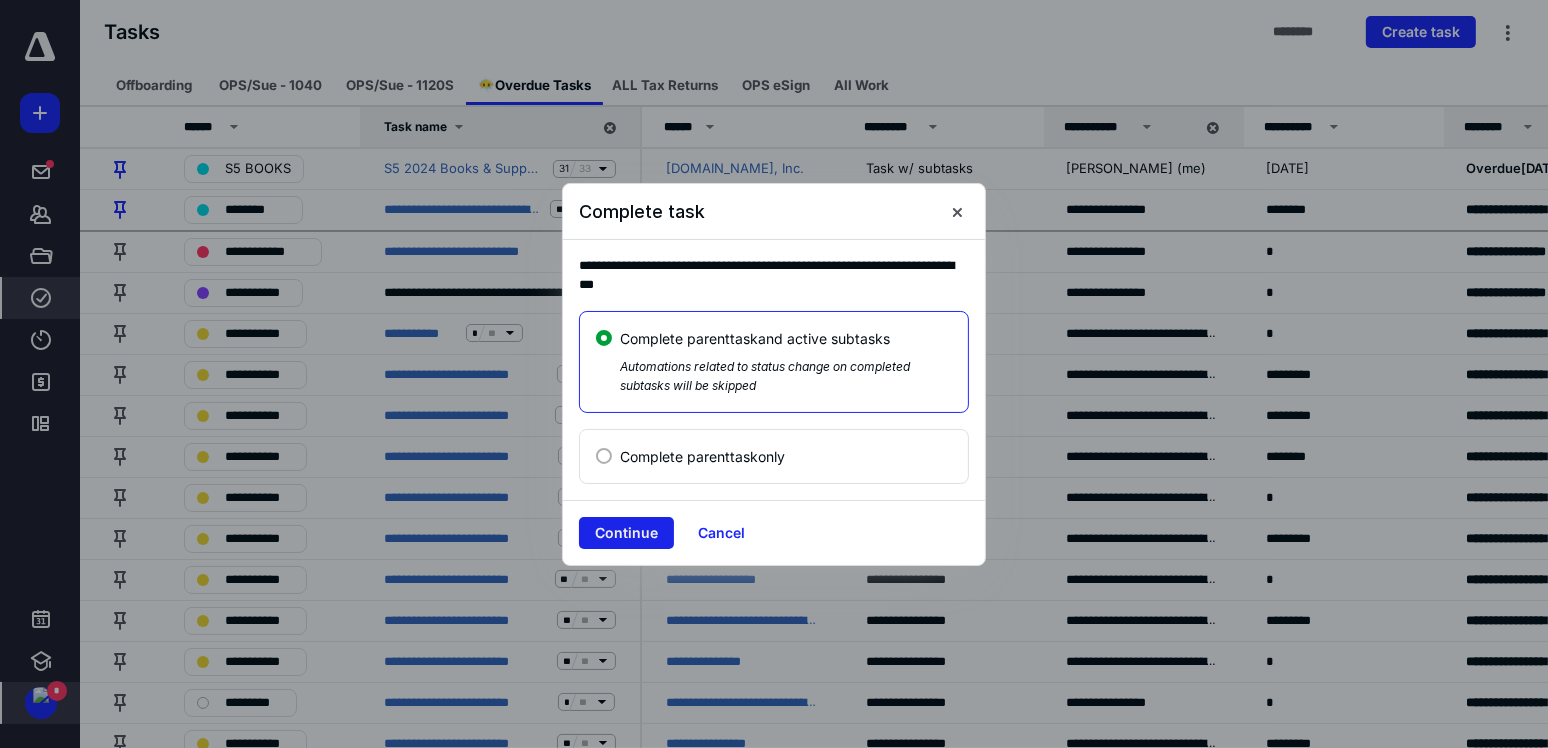 click on "Continue" at bounding box center (626, 533) 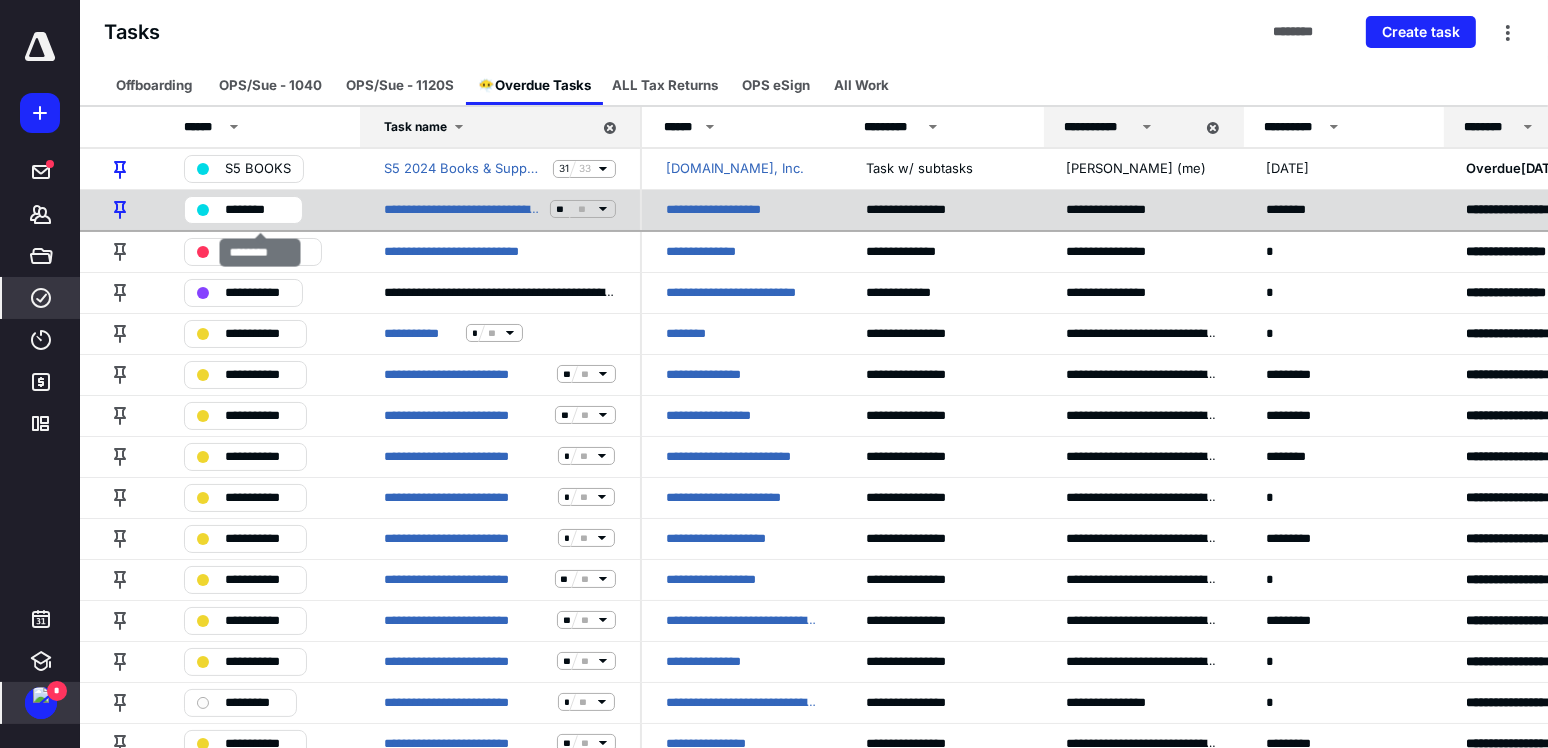 click on "********" at bounding box center [257, 209] 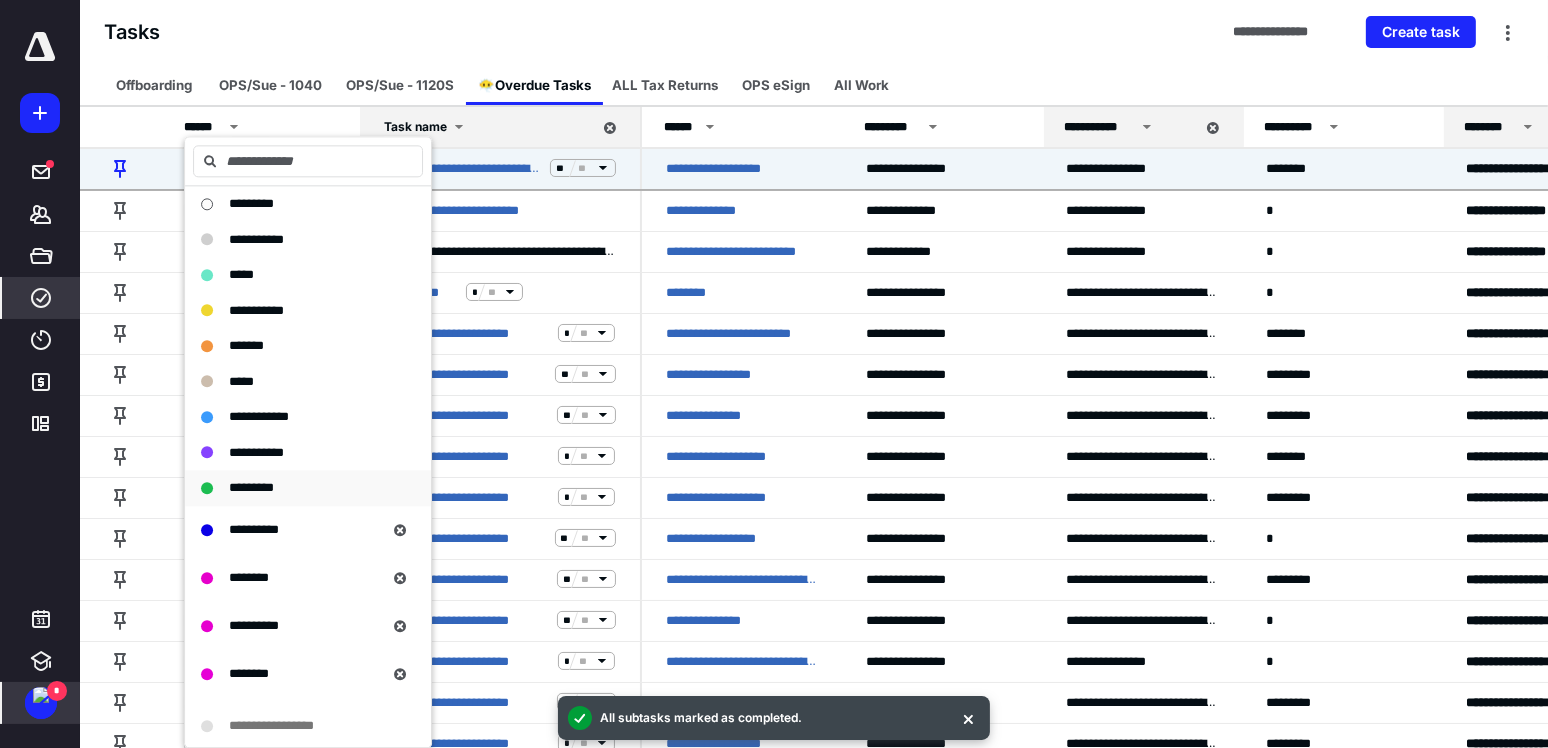 click on "*********" at bounding box center [251, 487] 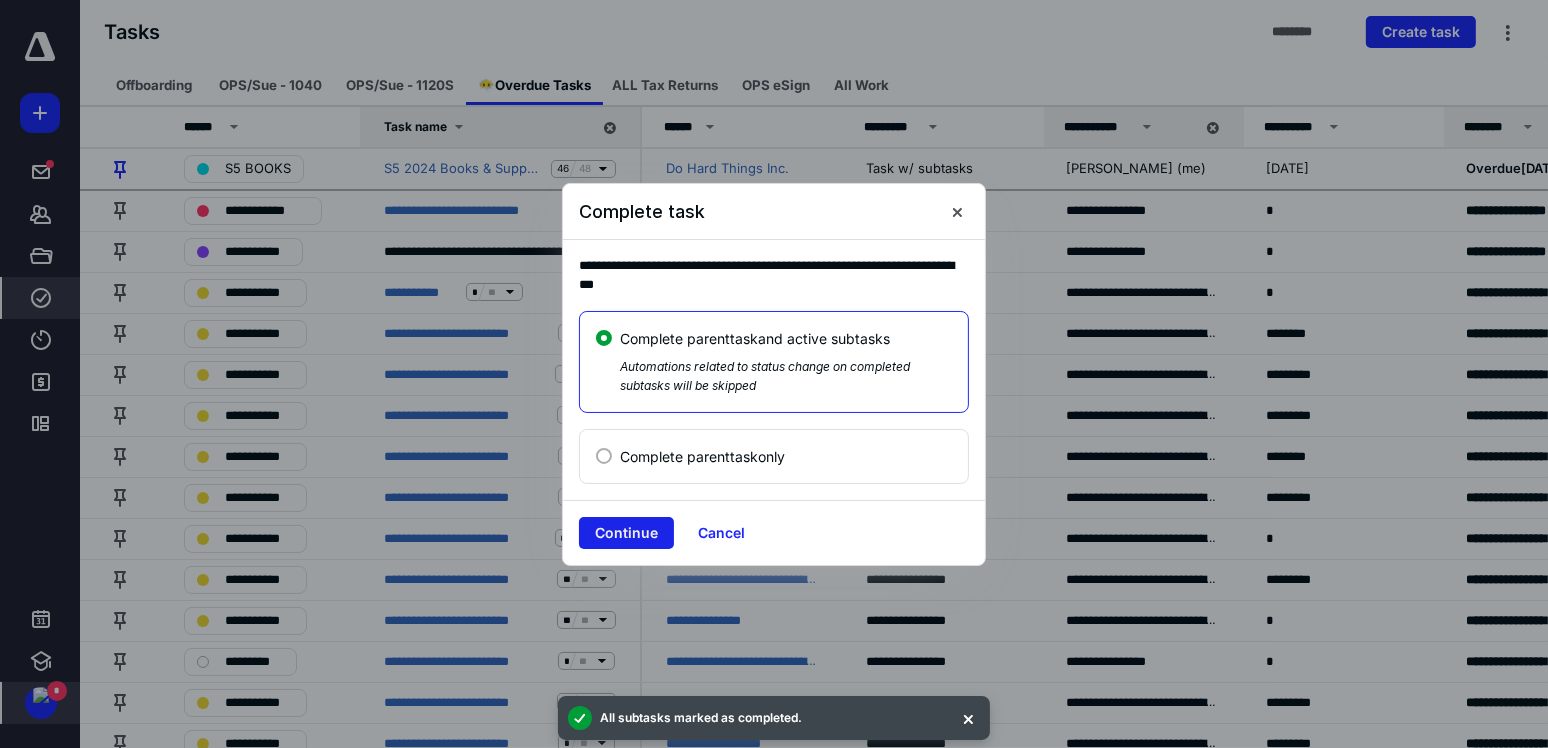 click on "Continue" at bounding box center [626, 533] 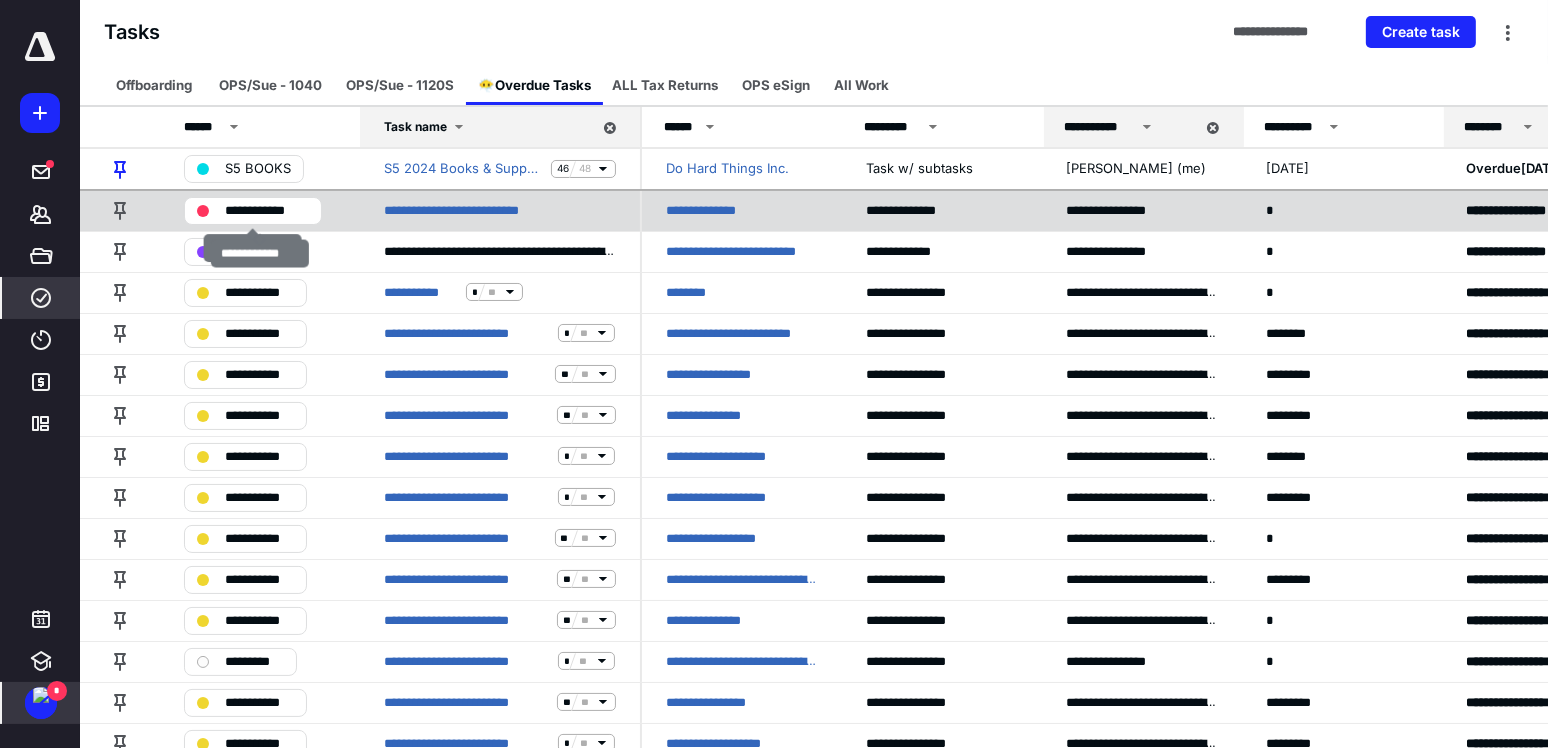 click on "**********" at bounding box center [267, 210] 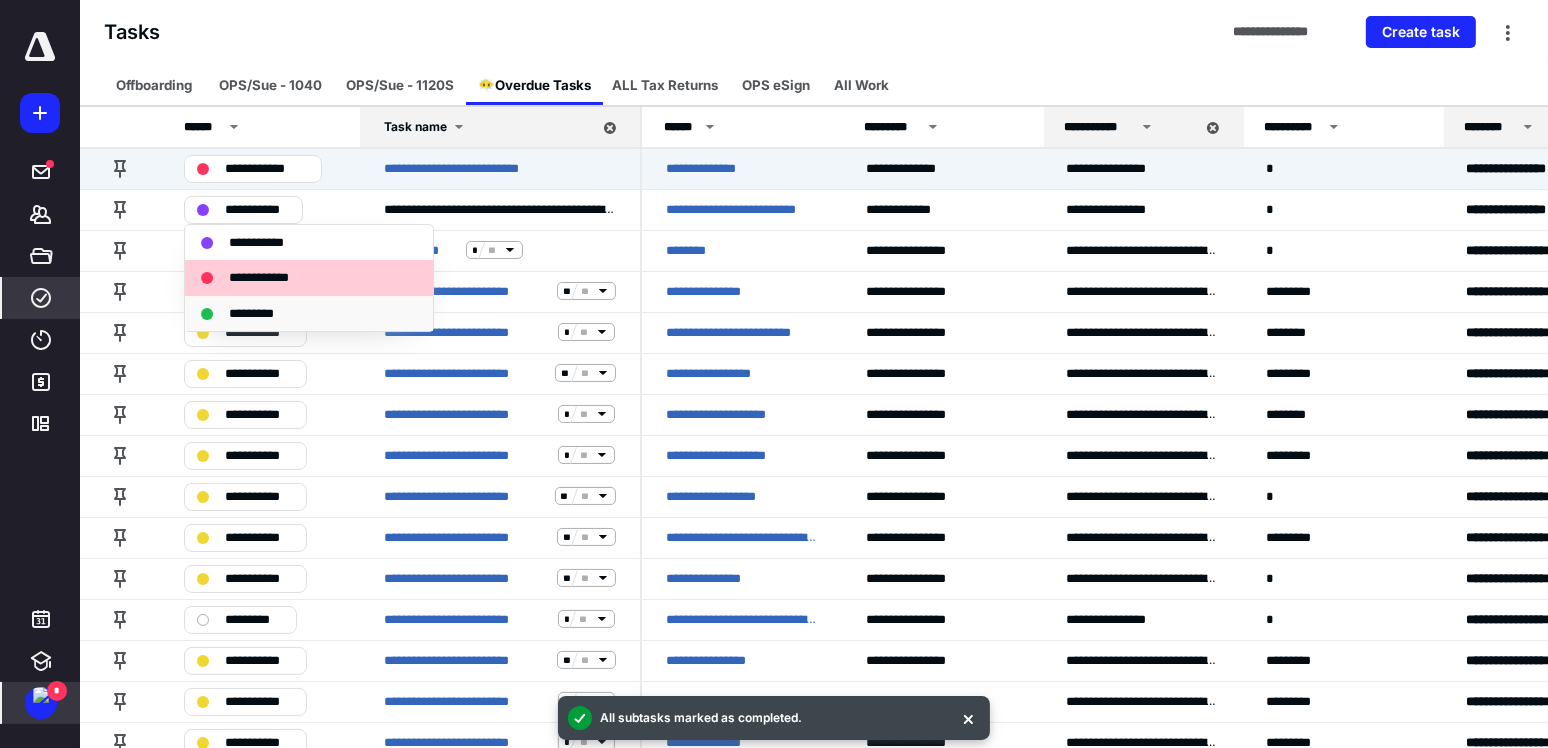 click on "*********" at bounding box center [262, 313] 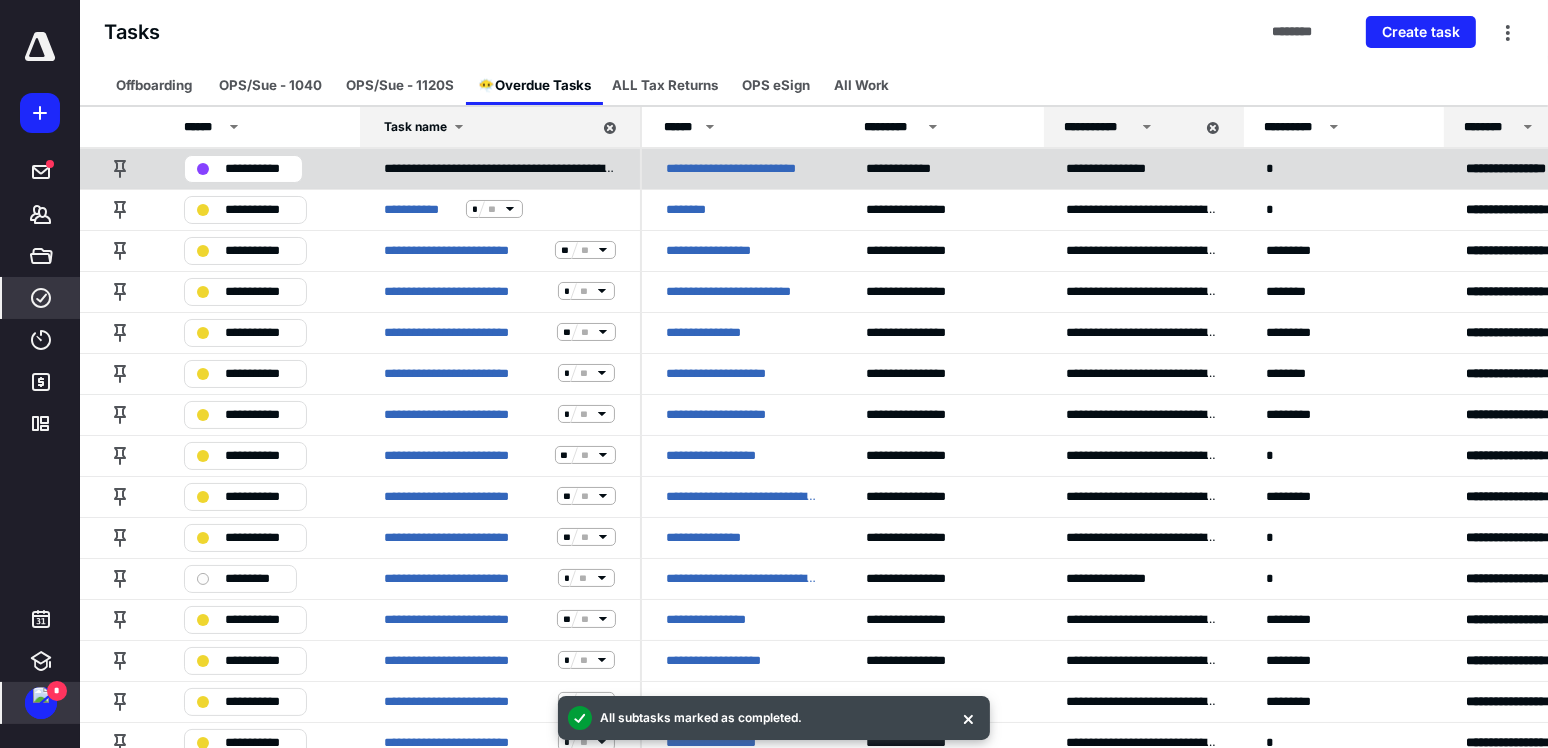 click on "**********" at bounding box center [257, 168] 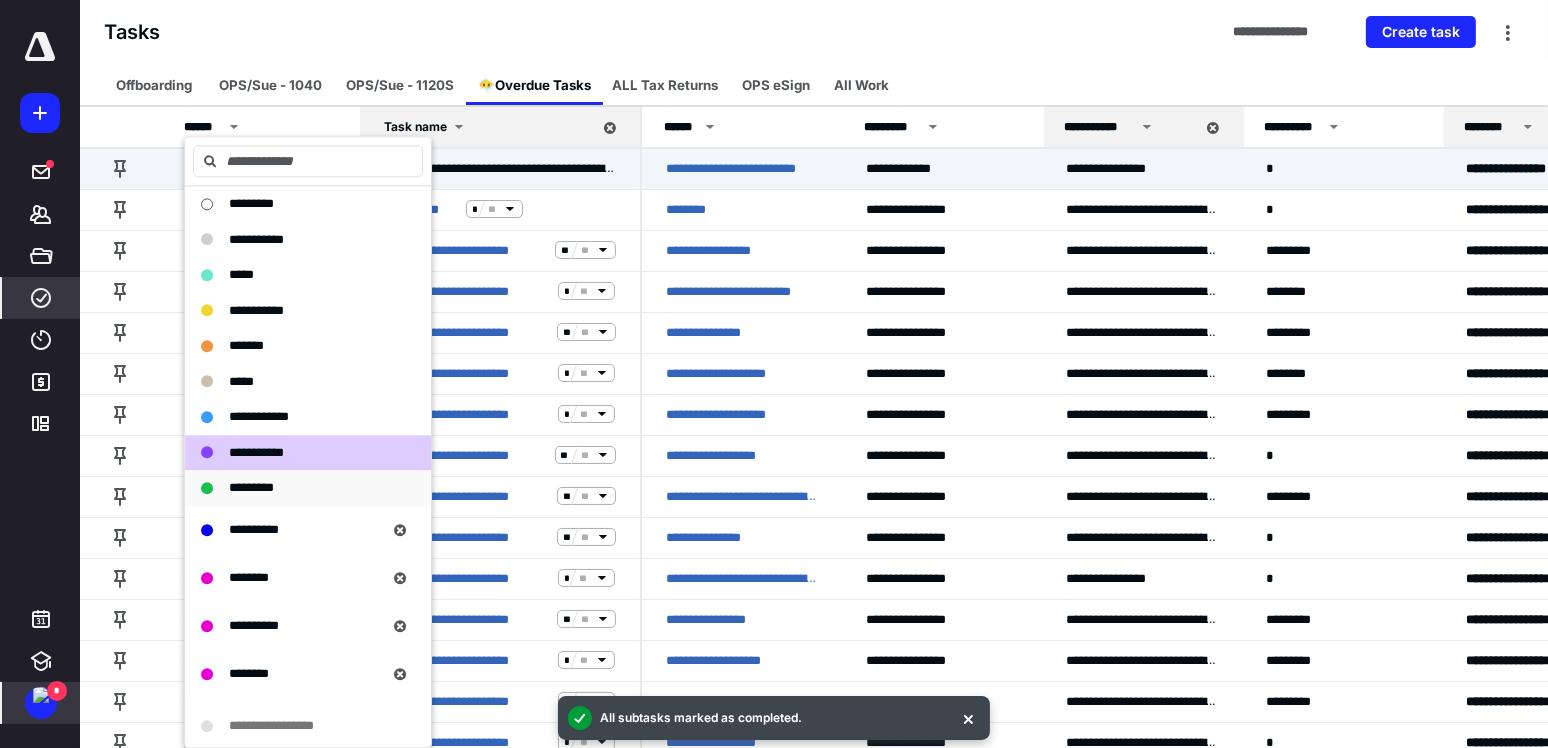click on "*********" at bounding box center (251, 487) 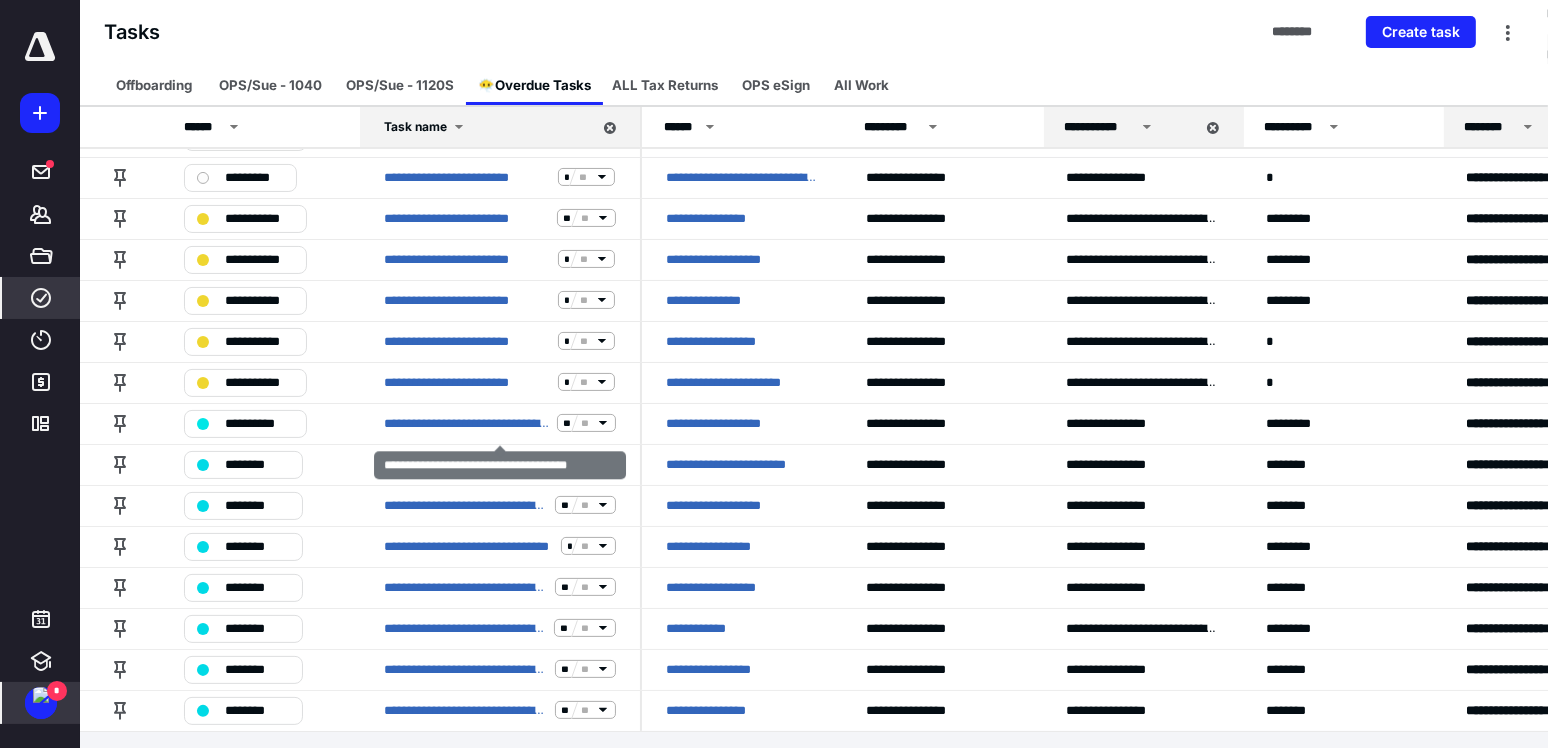 scroll, scrollTop: 365, scrollLeft: 0, axis: vertical 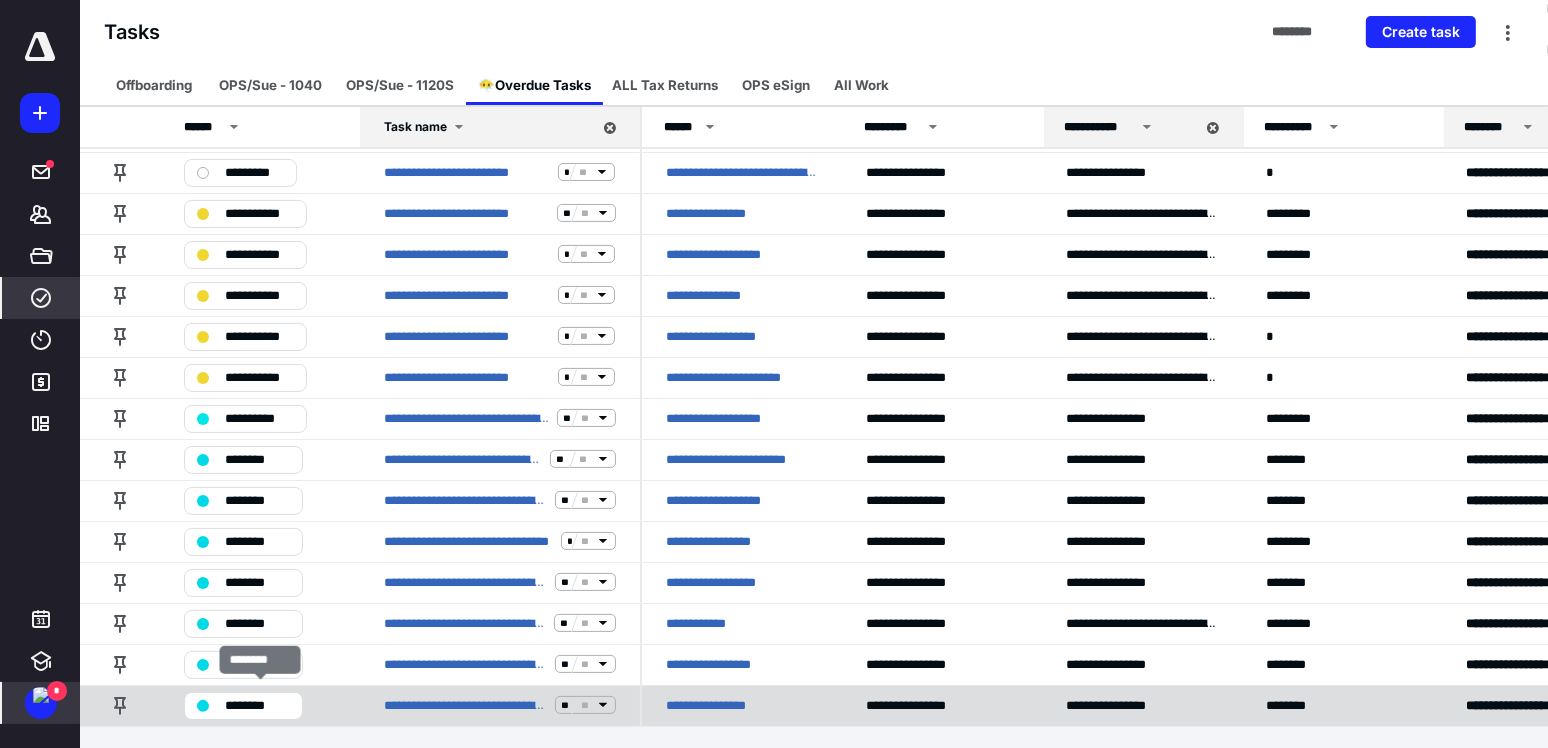 click on "********" at bounding box center (257, 705) 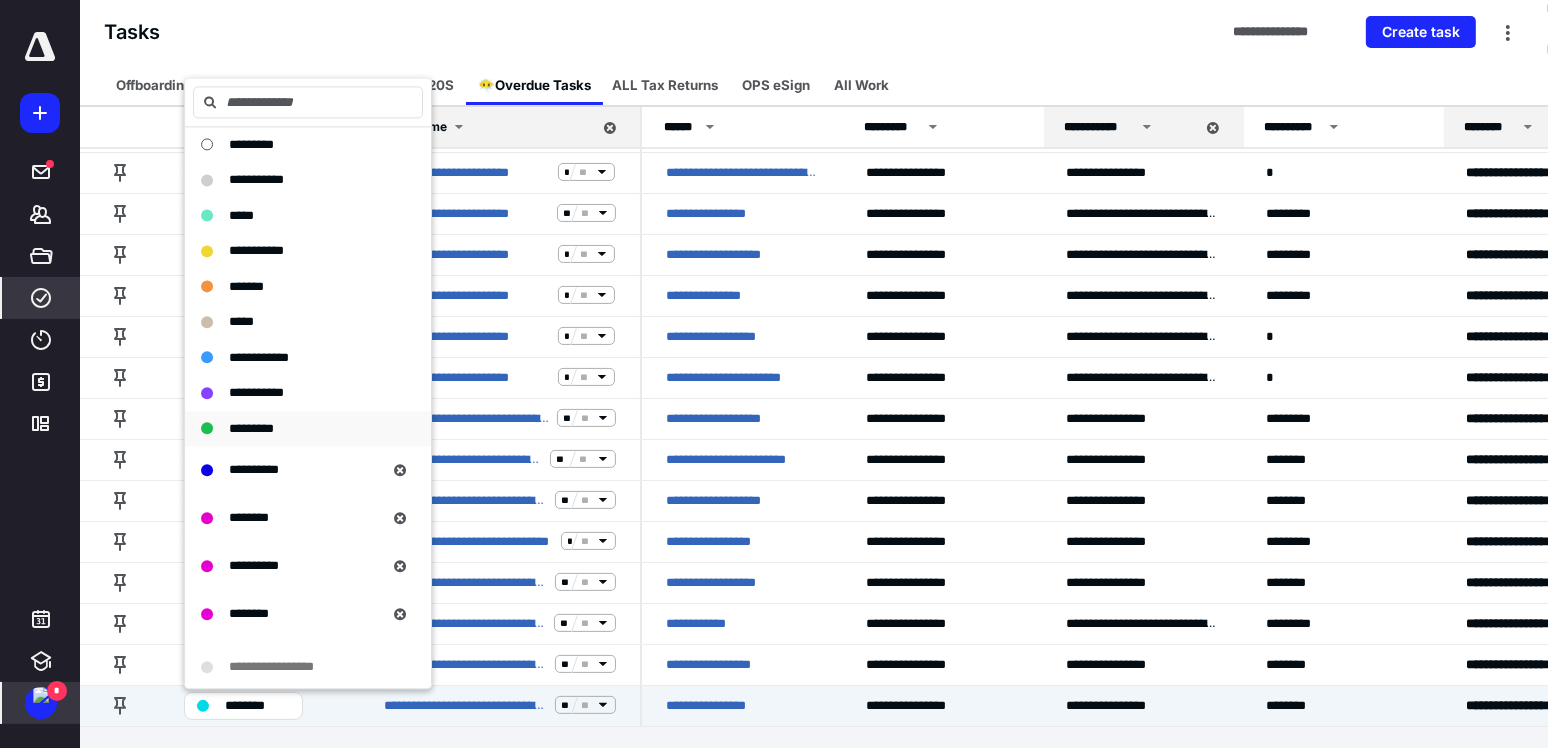 click on "*********" at bounding box center [251, 428] 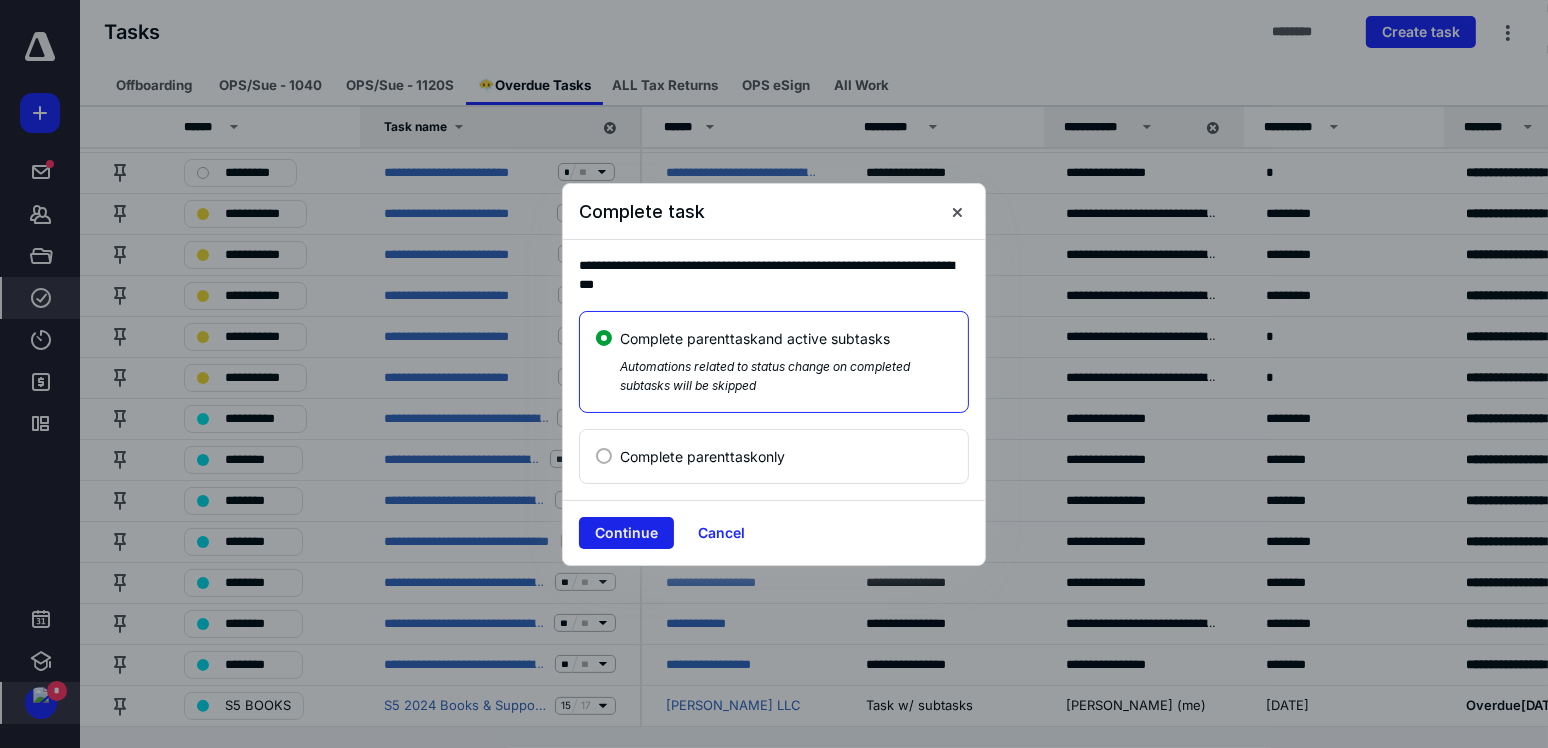 click on "Continue" at bounding box center [626, 533] 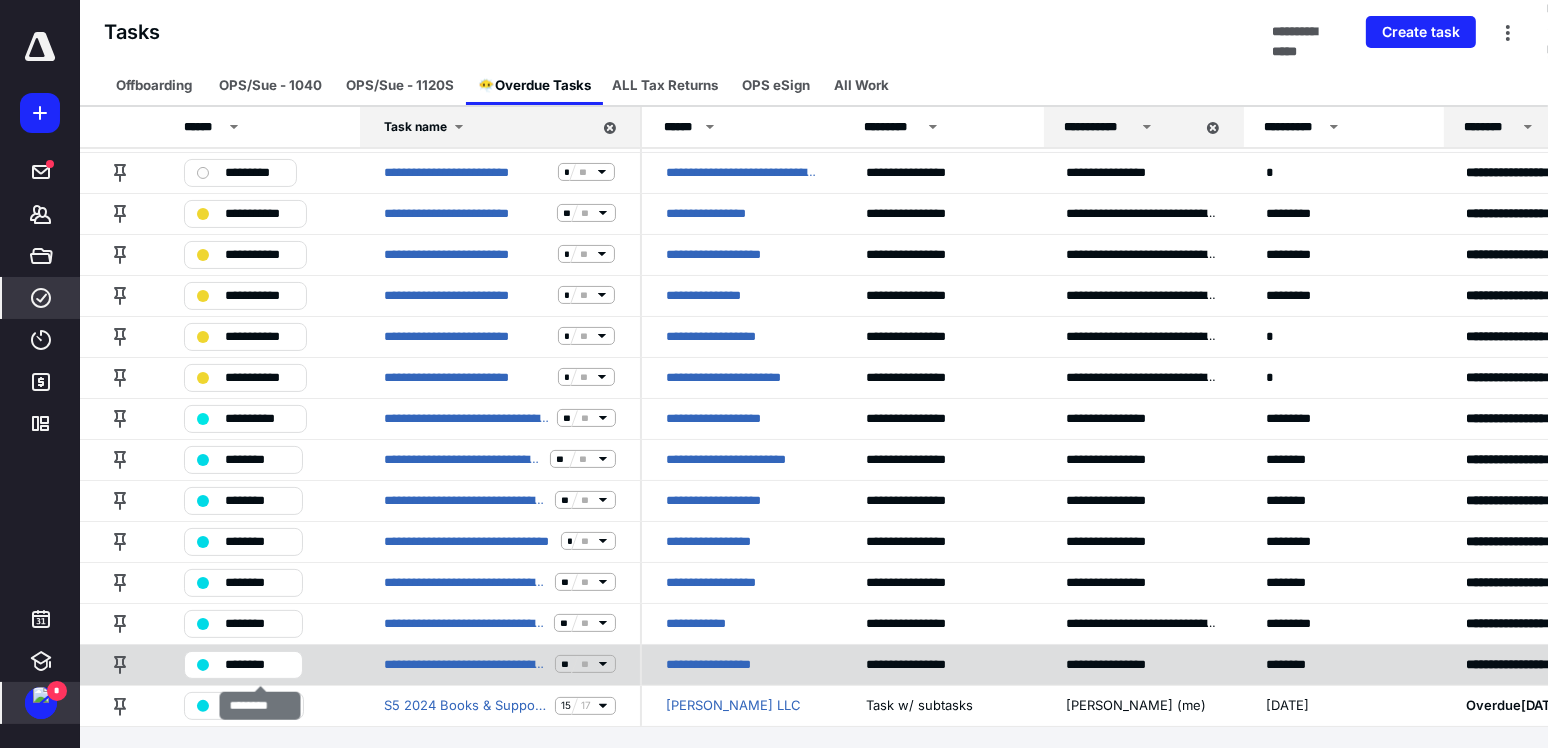 click on "********" at bounding box center [257, 664] 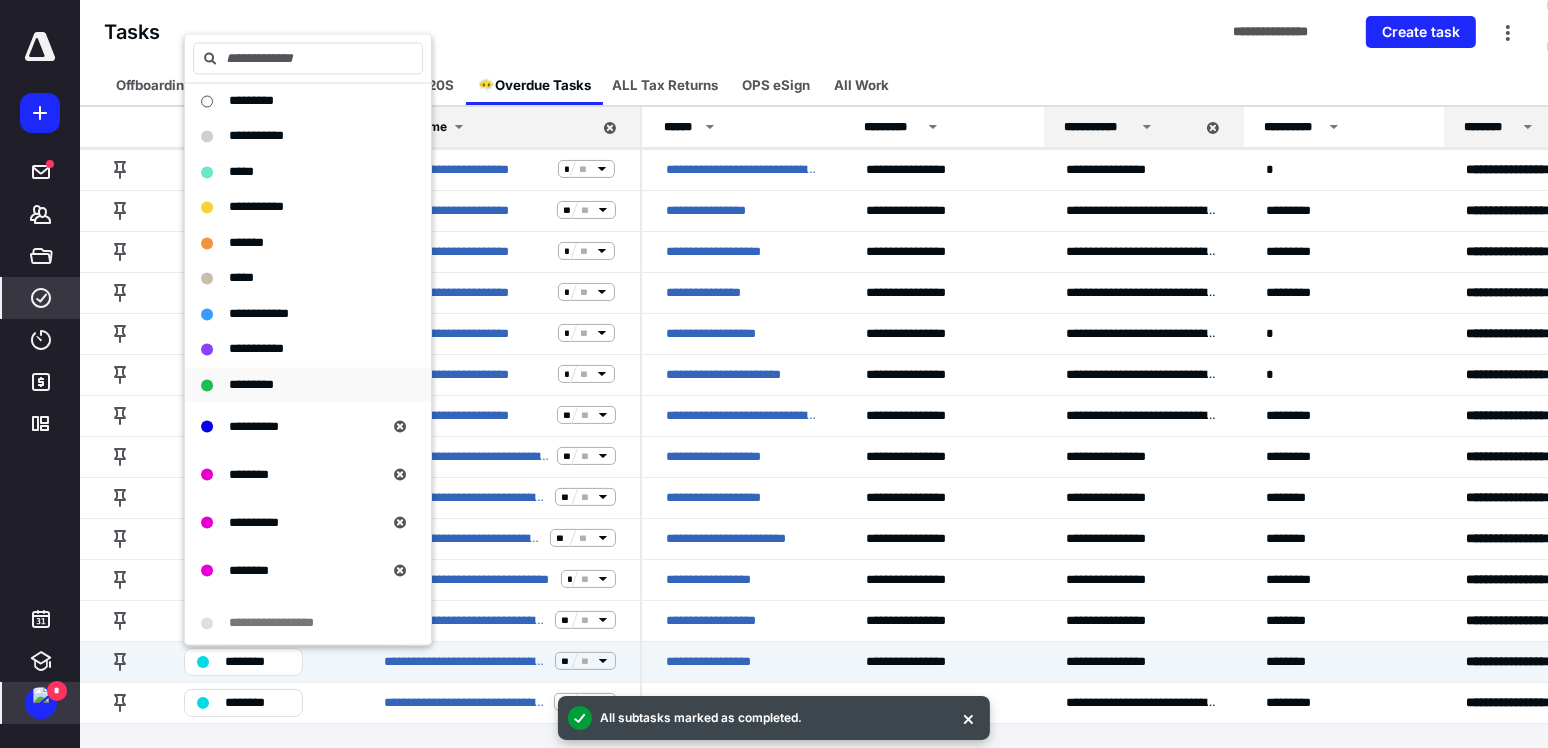 scroll, scrollTop: 324, scrollLeft: 0, axis: vertical 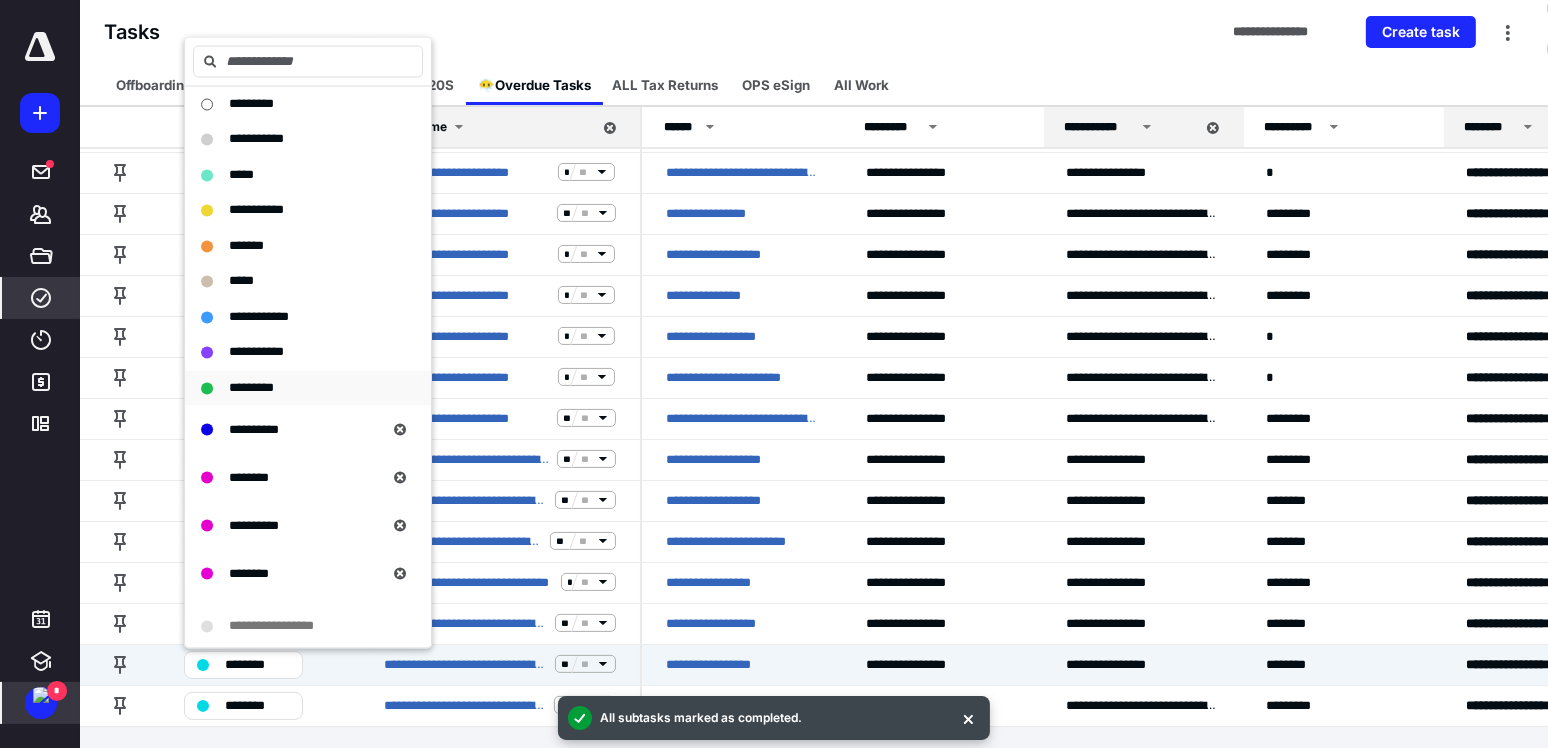 click on "*********" at bounding box center (251, 387) 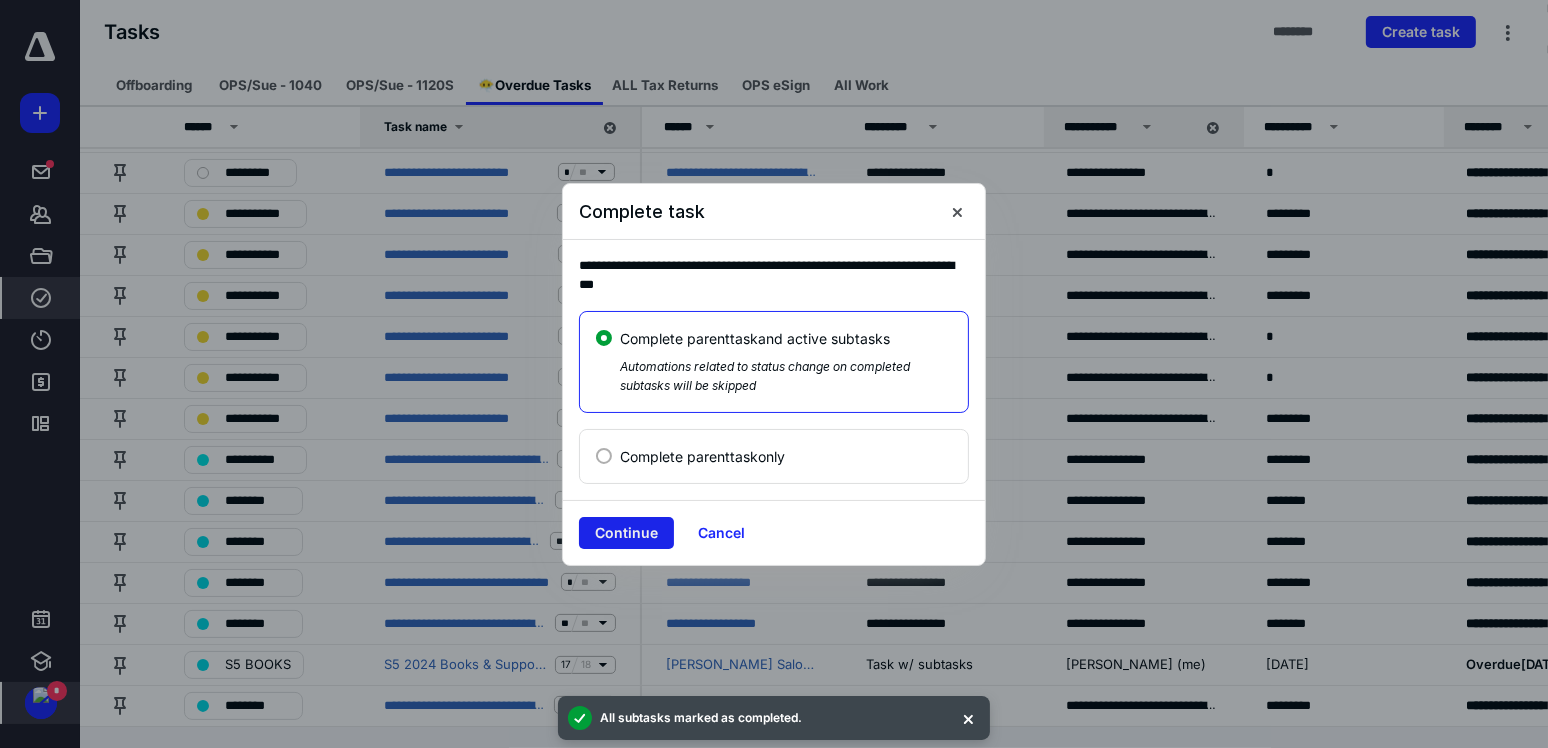 click on "Continue" at bounding box center (626, 533) 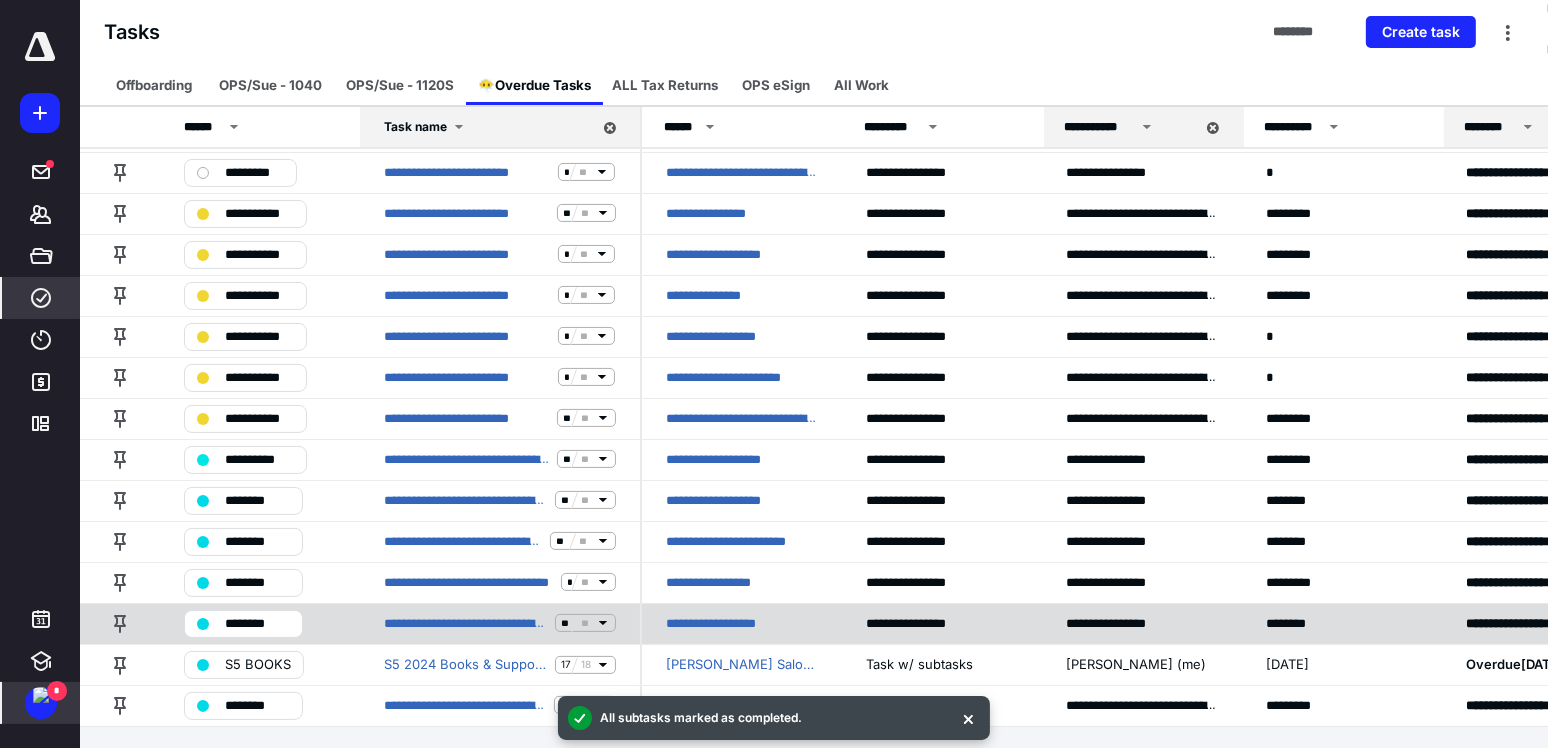 click on "********" at bounding box center [257, 623] 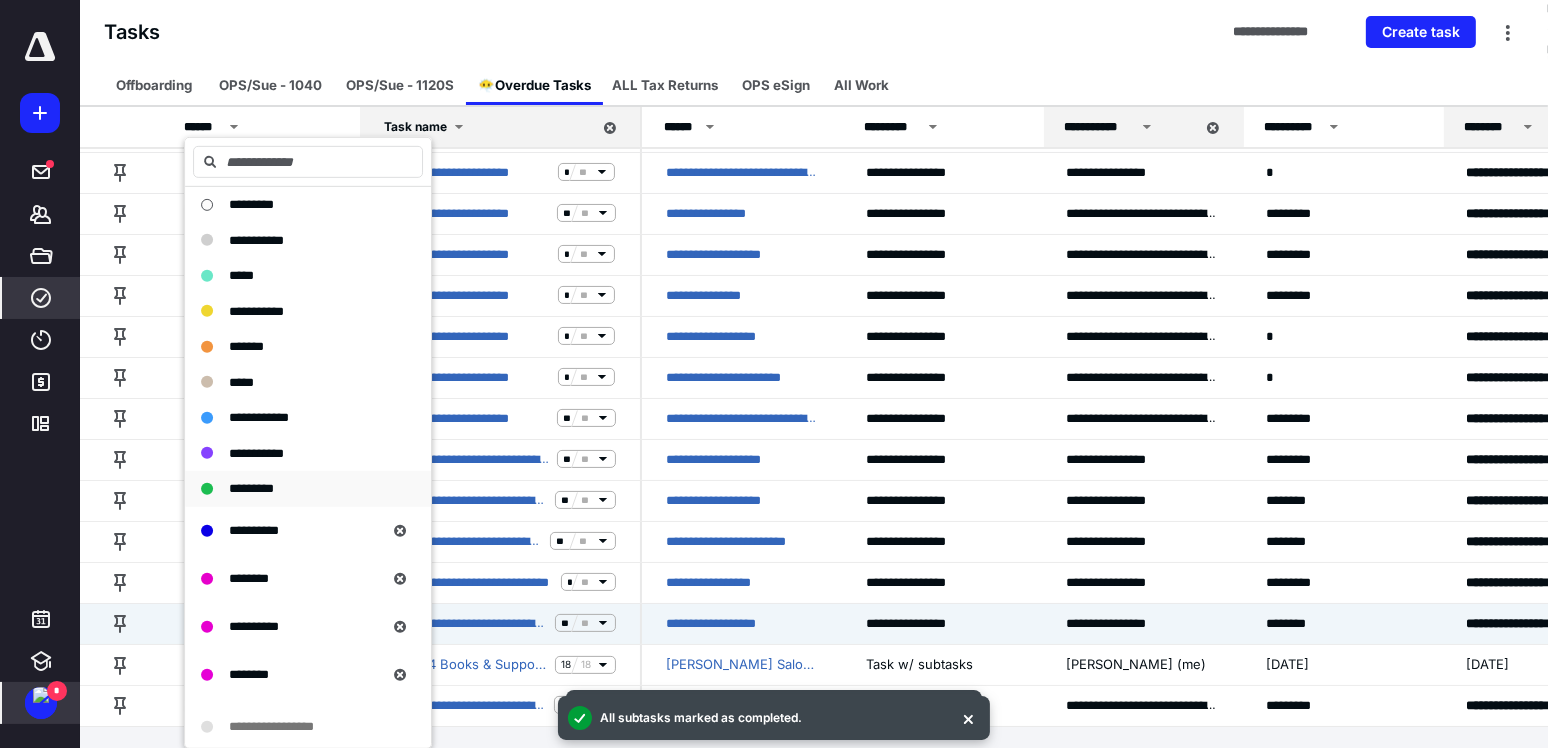 click on "*********" at bounding box center (251, 489) 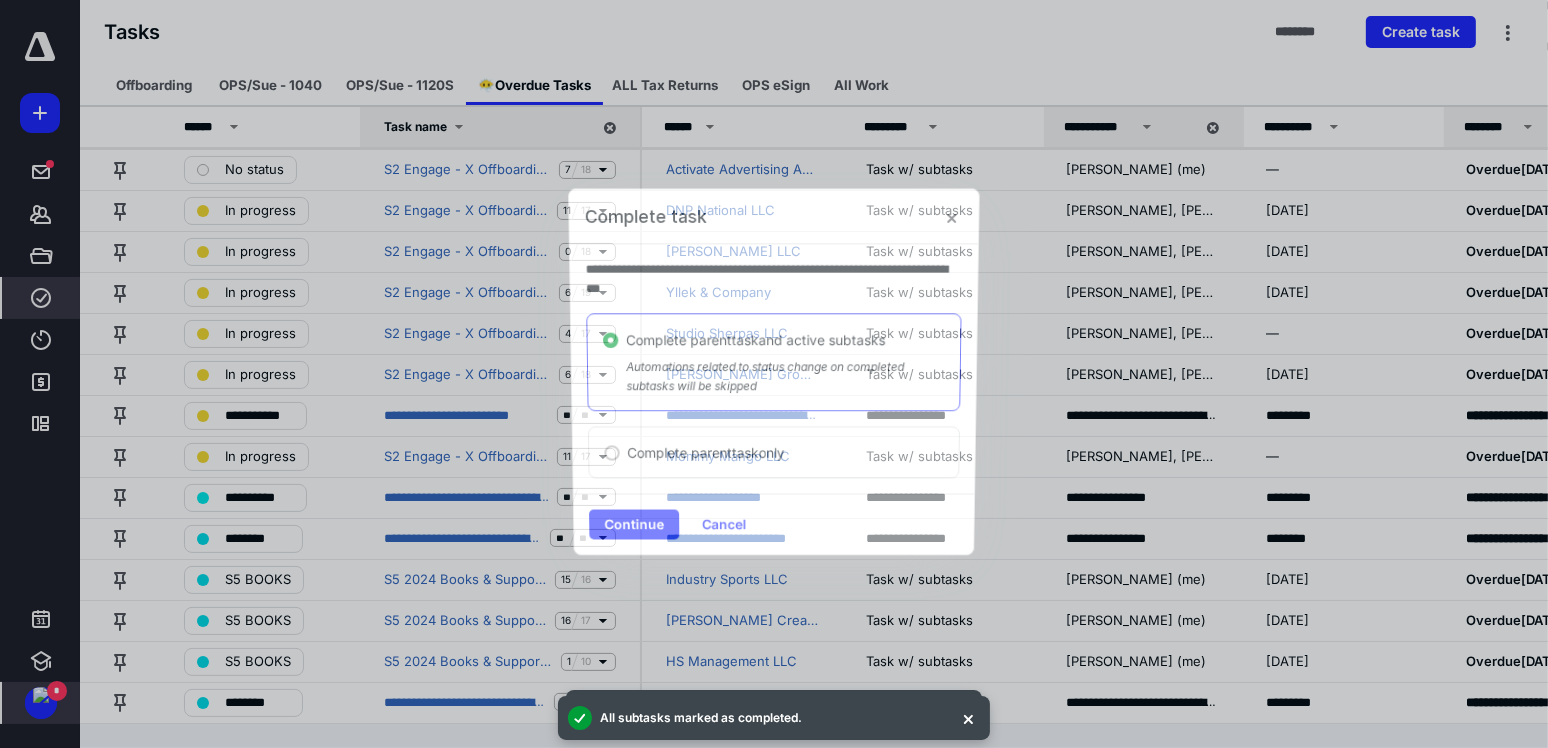 scroll, scrollTop: 0, scrollLeft: 0, axis: both 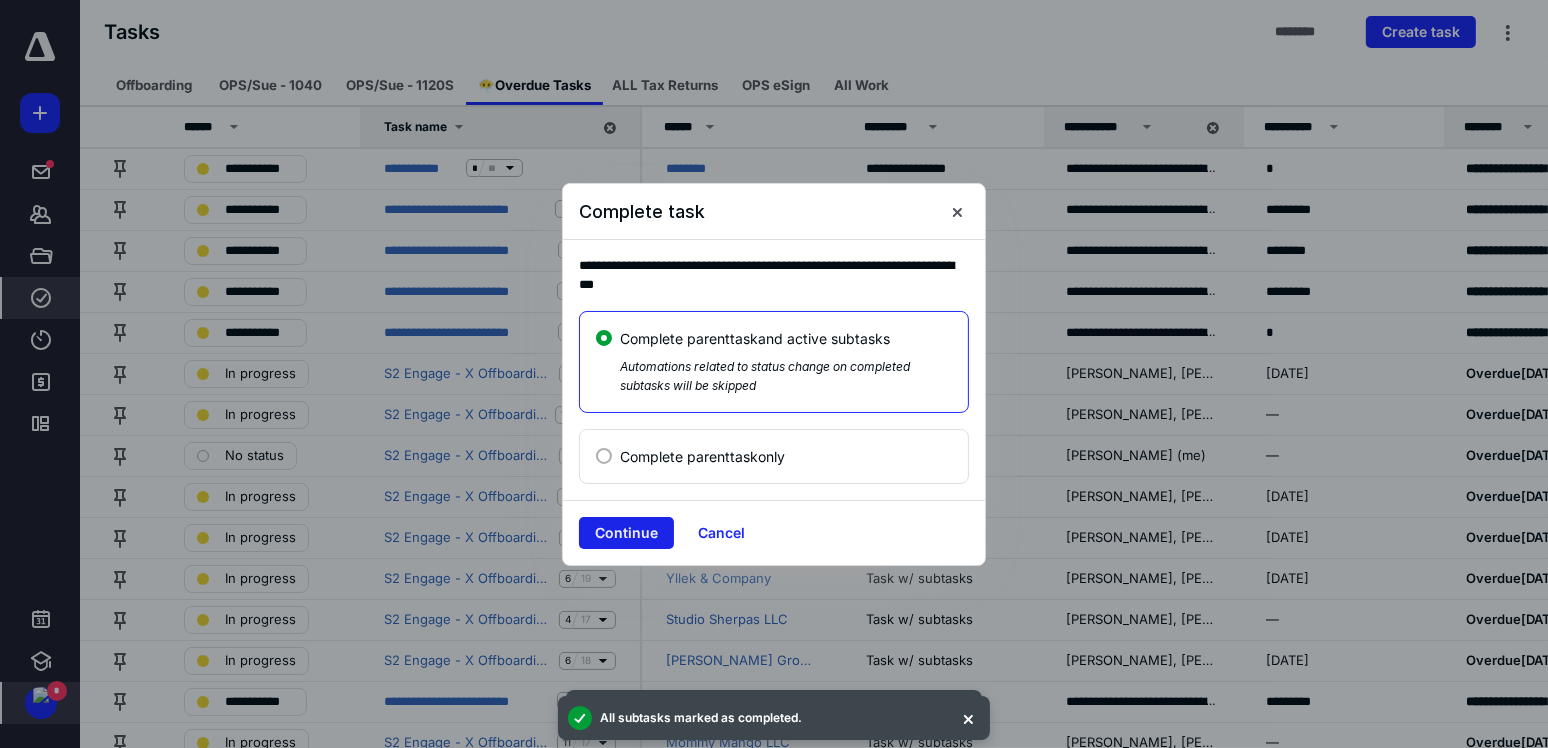 click on "Continue" at bounding box center [626, 533] 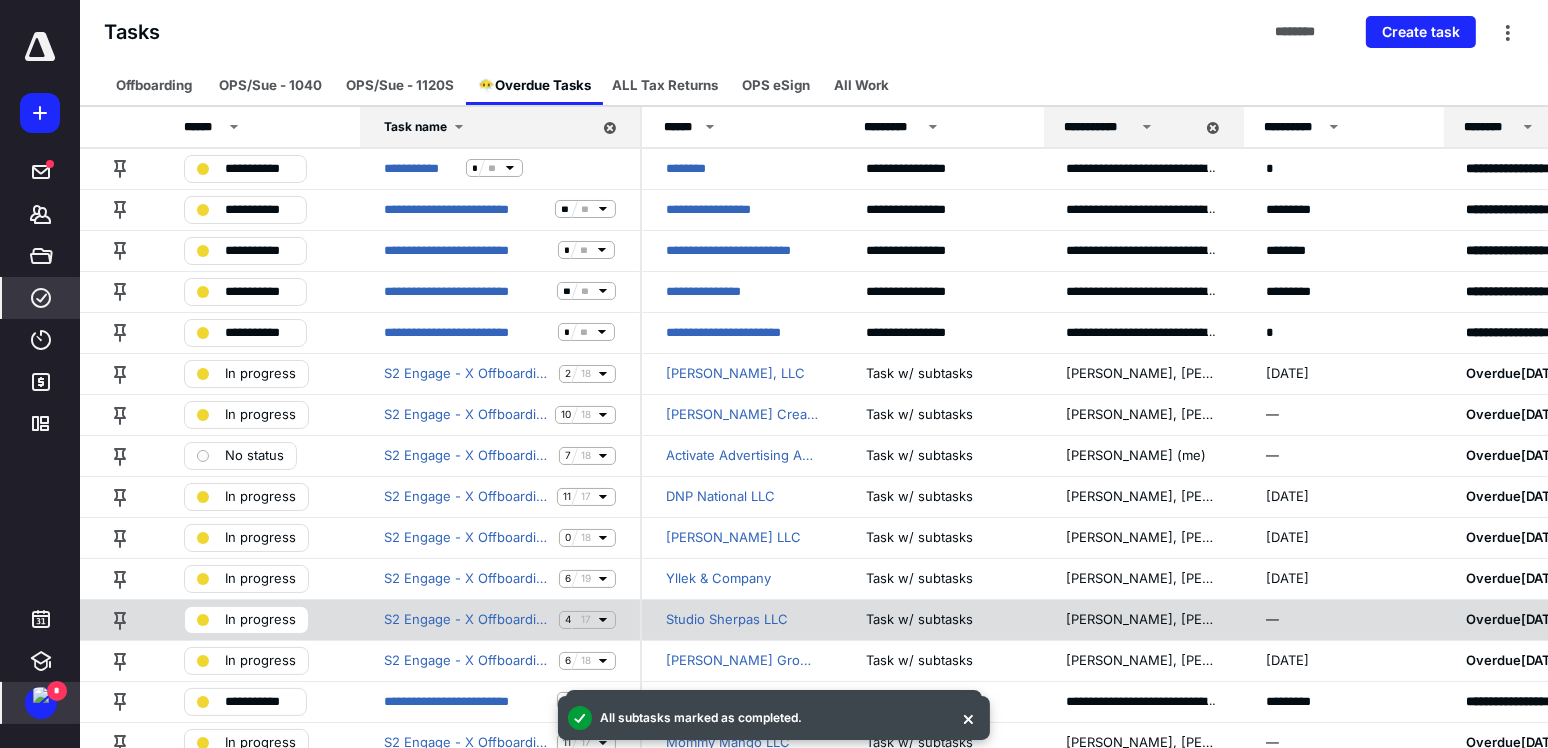scroll, scrollTop: 283, scrollLeft: 0, axis: vertical 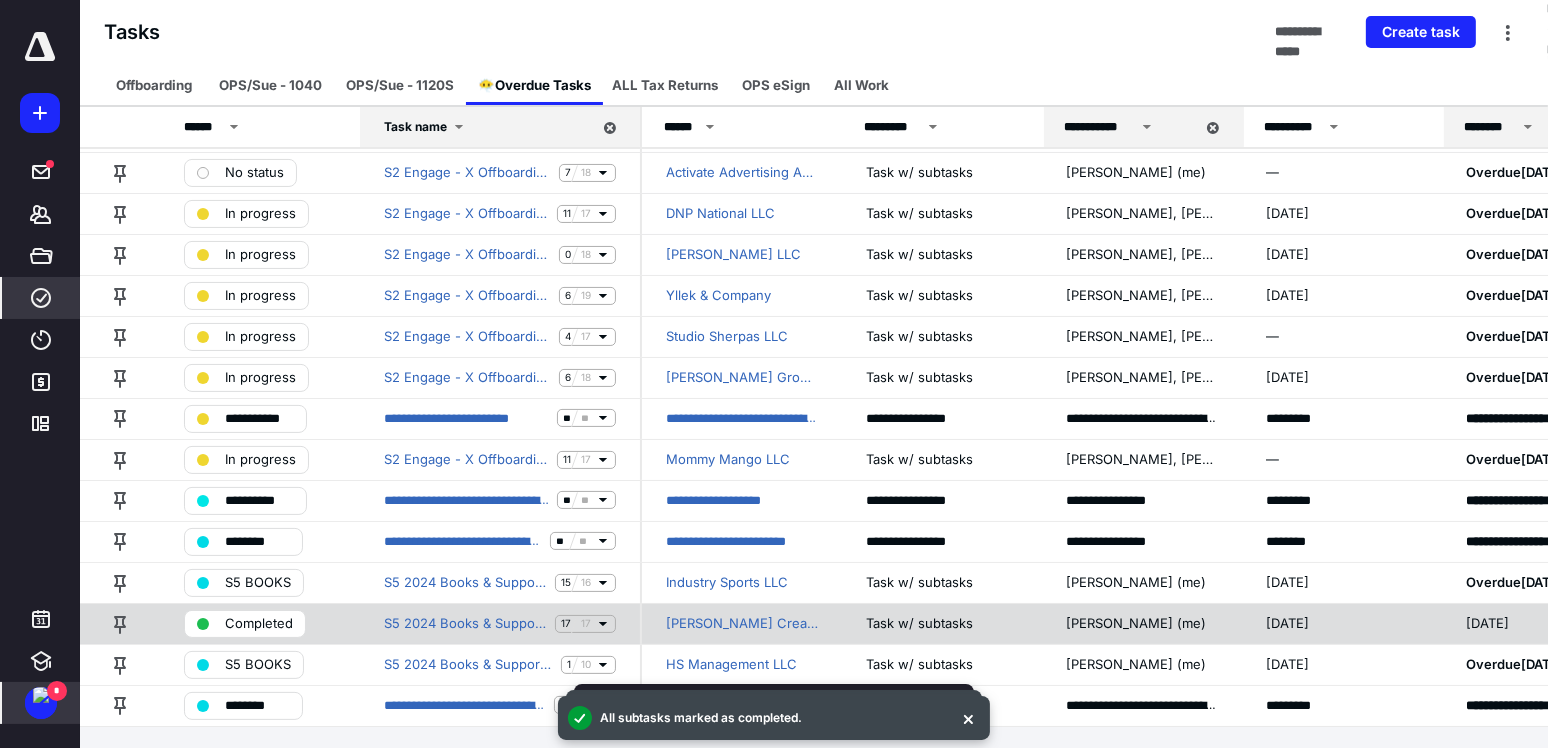 click on "Completed" at bounding box center [245, 624] 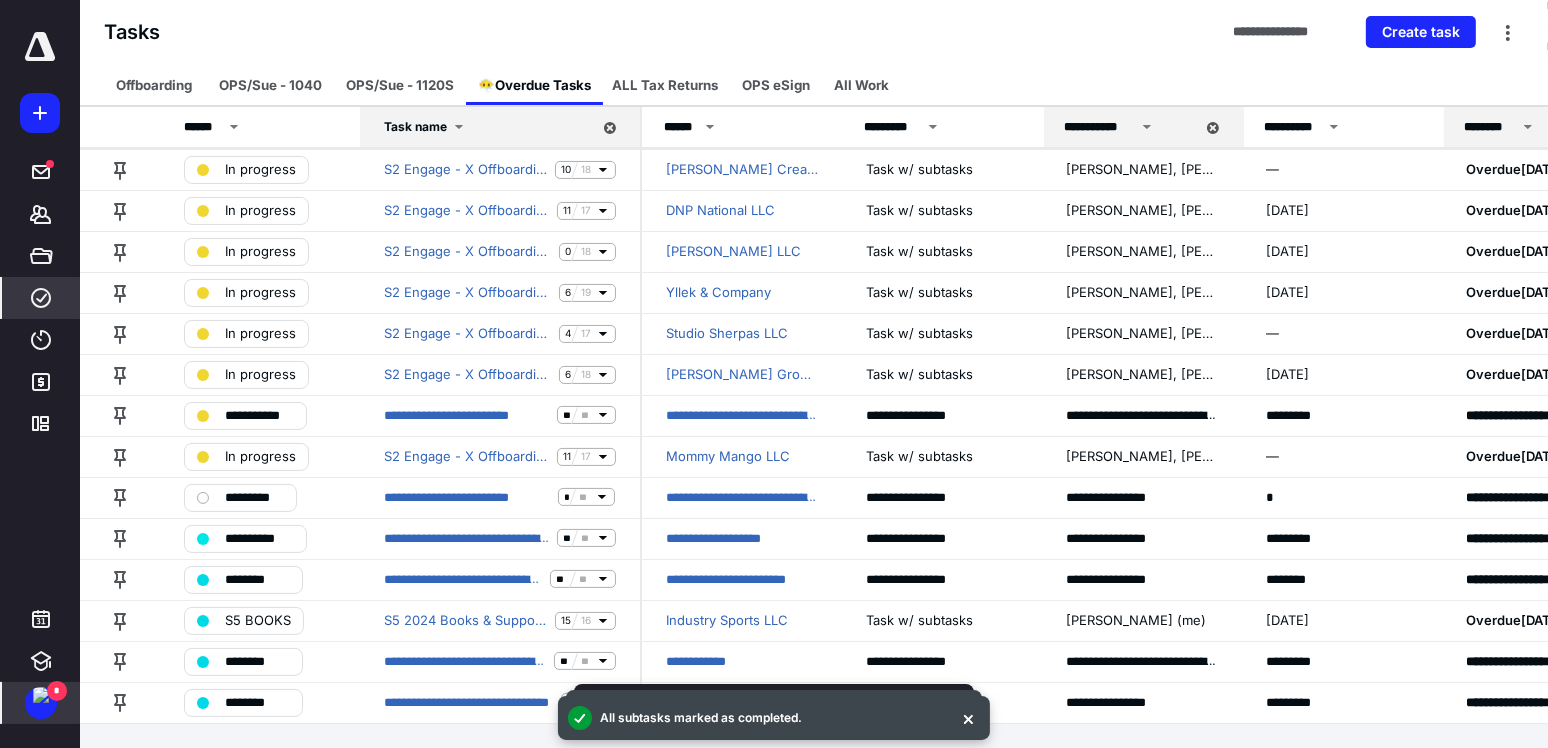 scroll, scrollTop: 242, scrollLeft: 0, axis: vertical 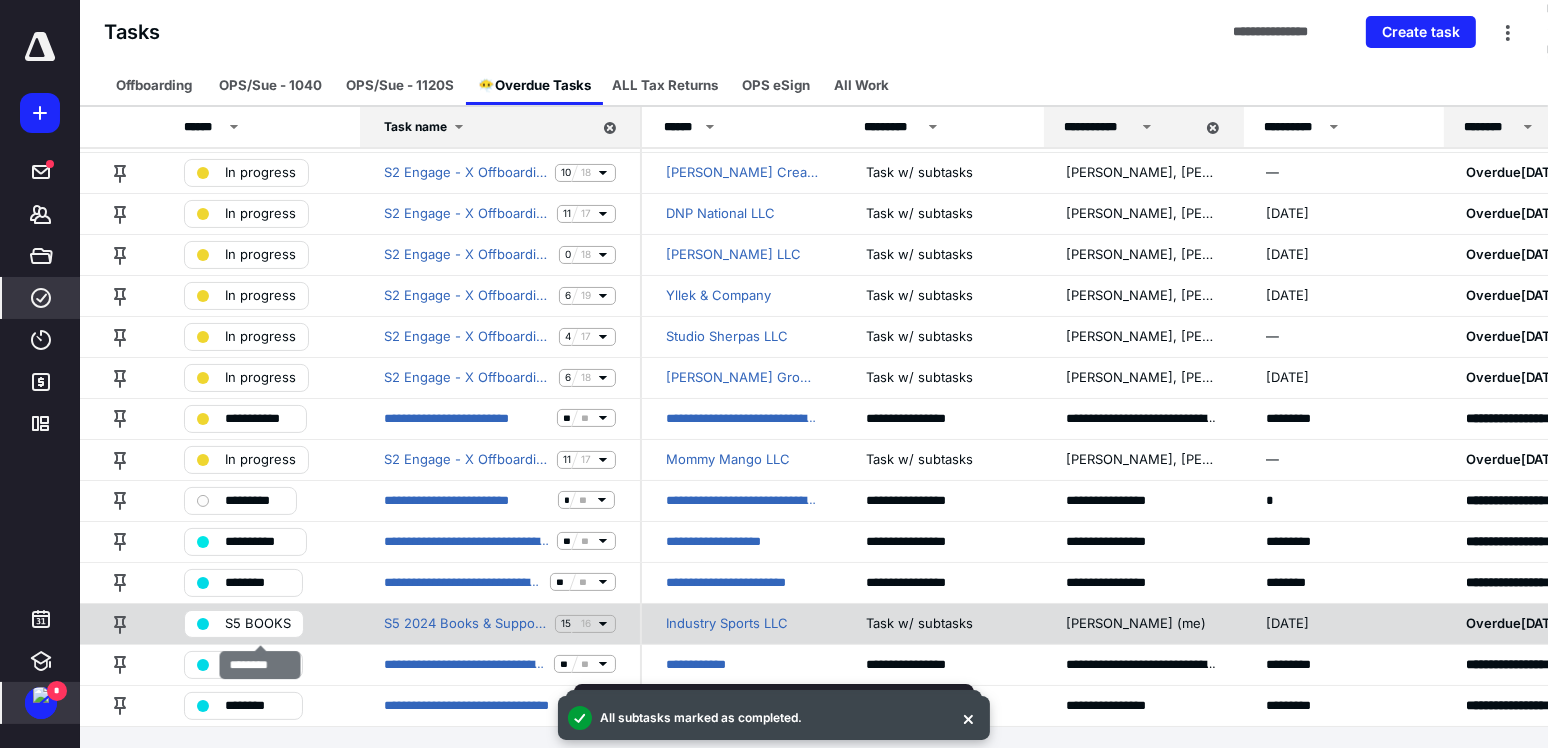 click on "S5 BOOKS" at bounding box center (258, 624) 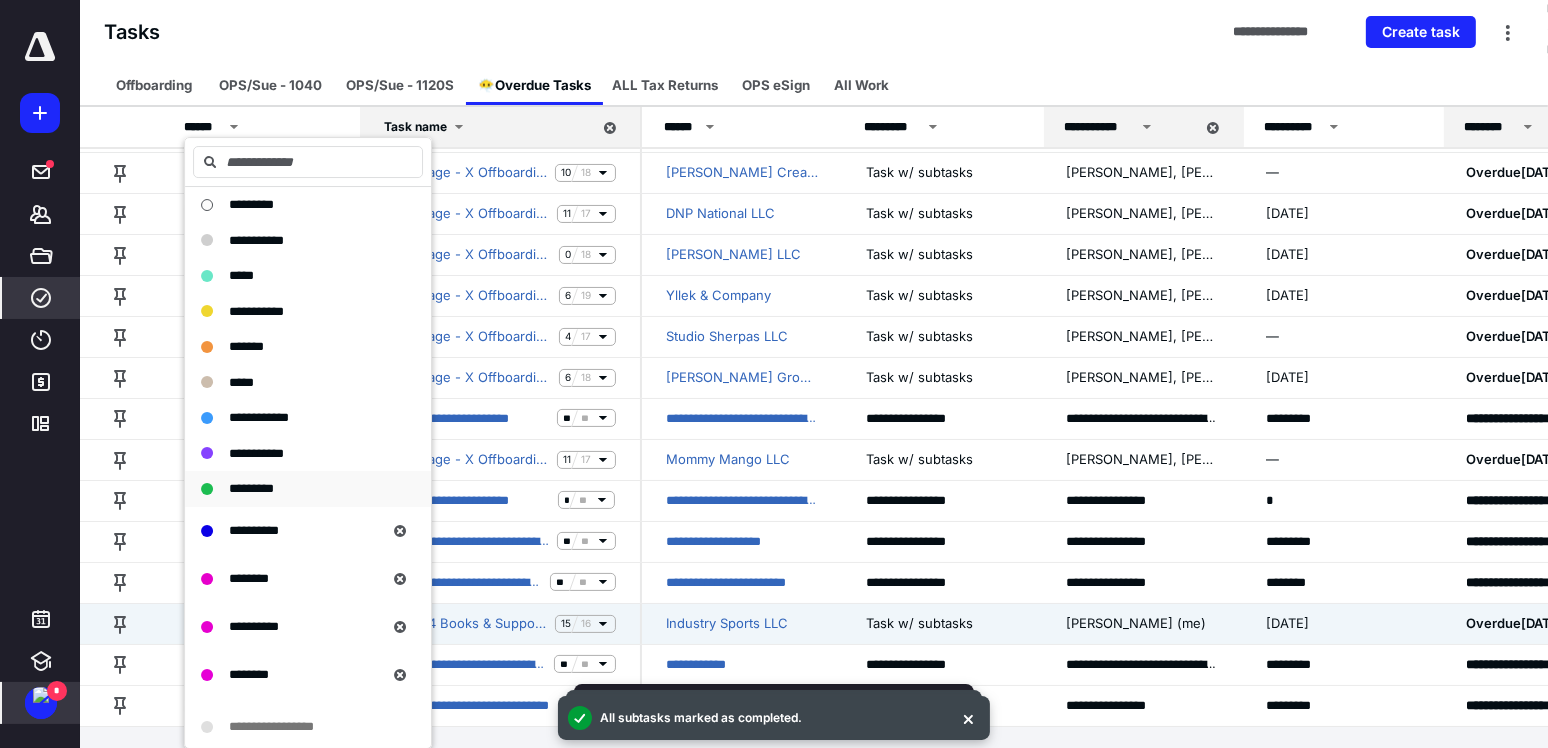 click on "*********" at bounding box center (251, 488) 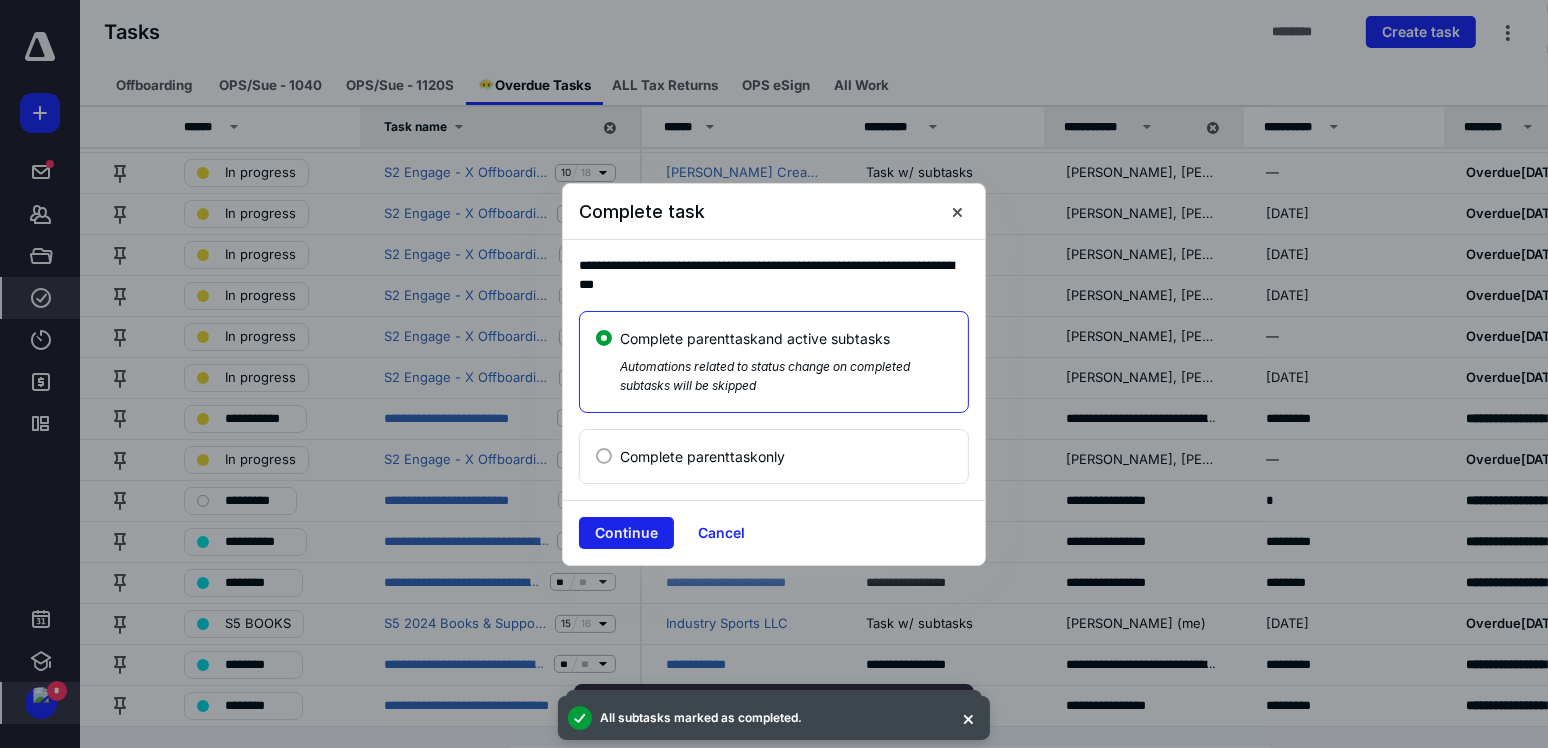 click on "Continue" at bounding box center [626, 533] 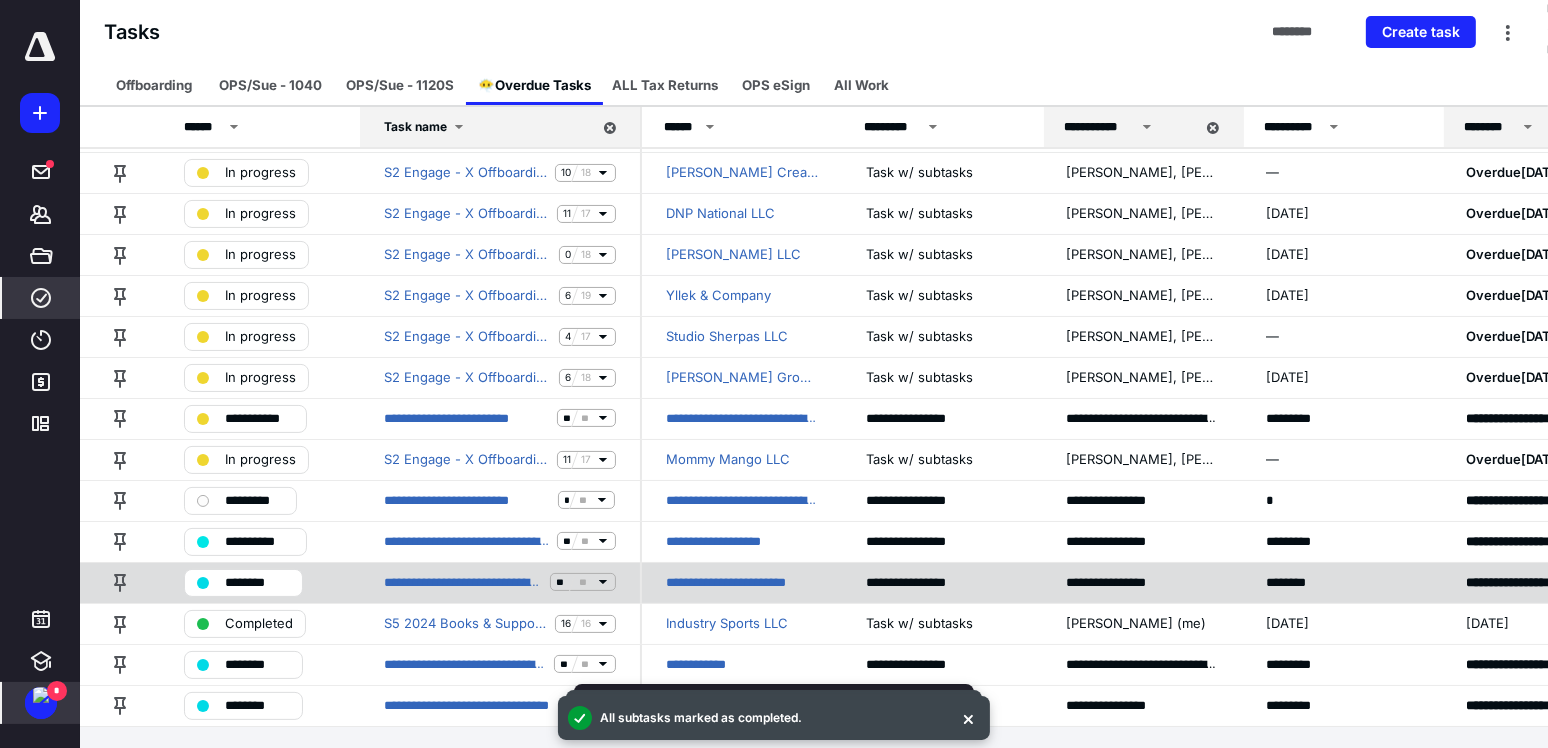 click on "**********" at bounding box center [1103, 296] 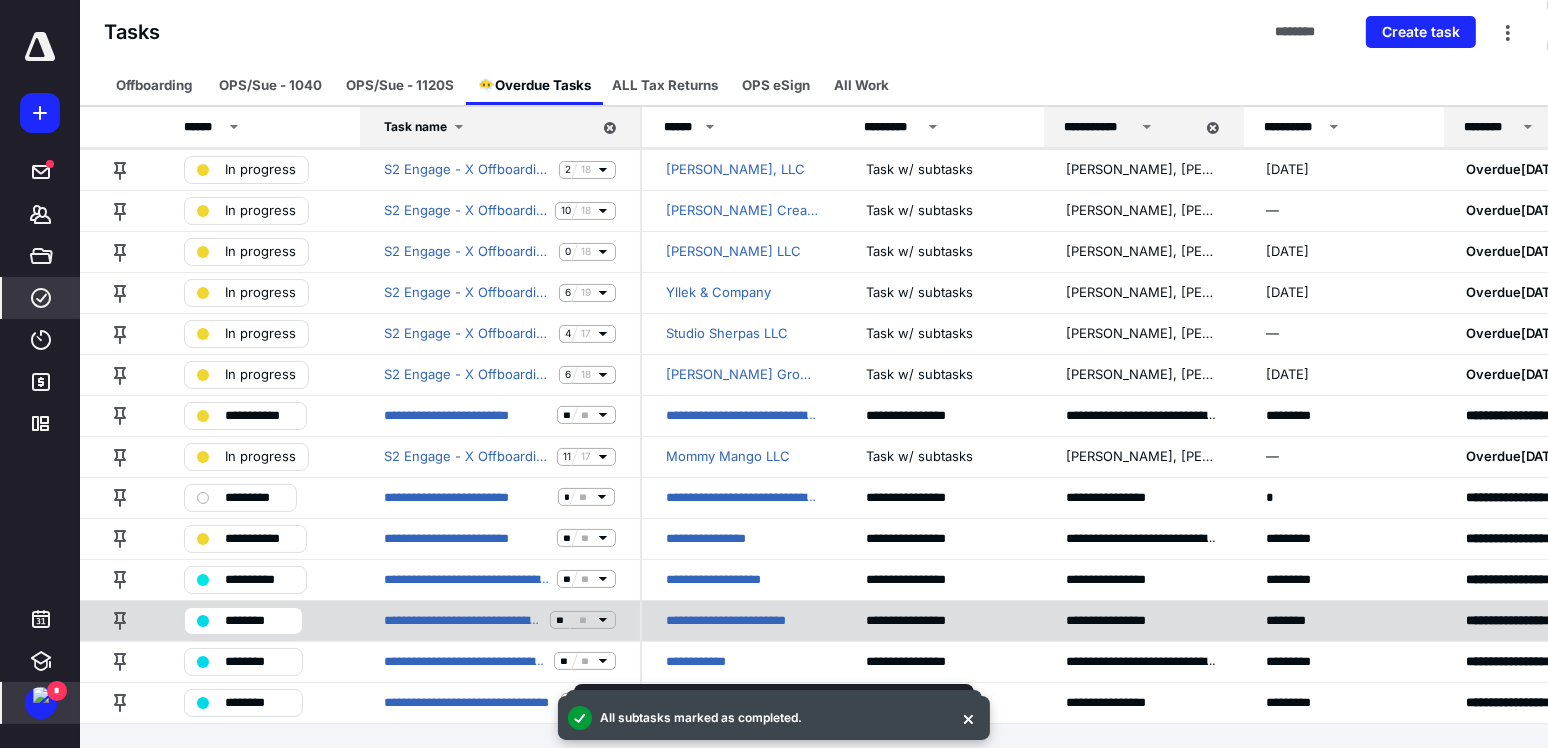 scroll, scrollTop: 201, scrollLeft: 0, axis: vertical 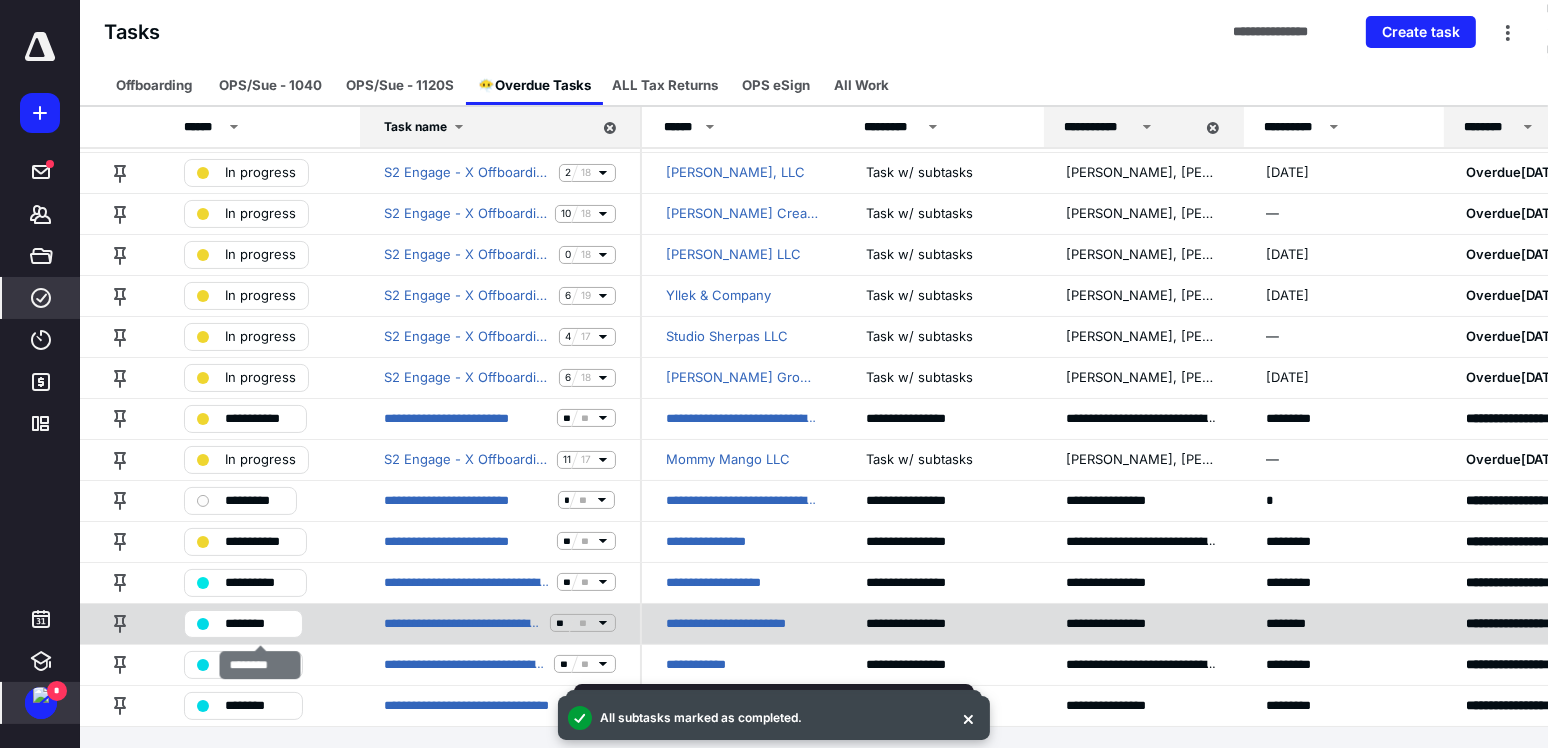 click on "********" at bounding box center (257, 623) 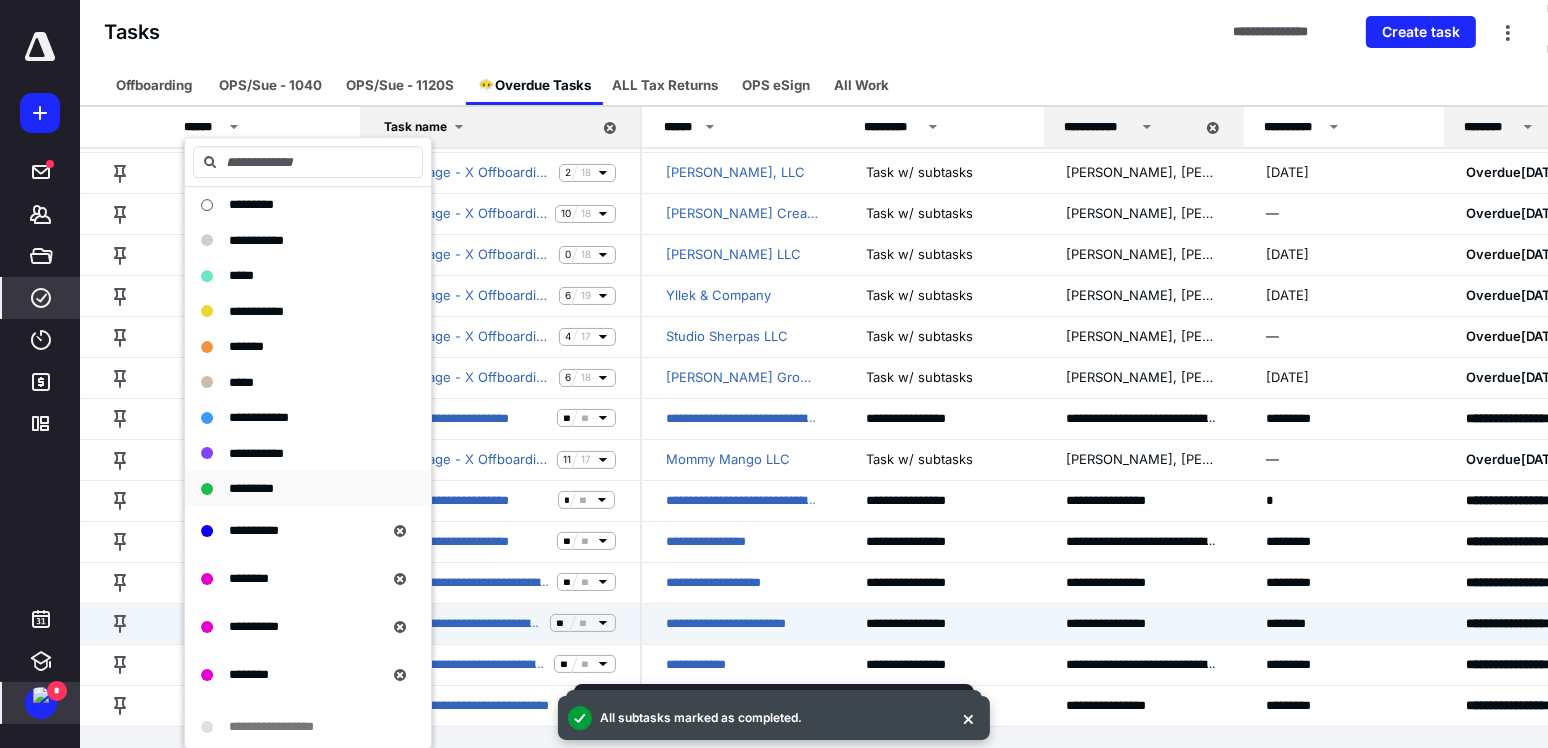 click on "*********" at bounding box center [251, 488] 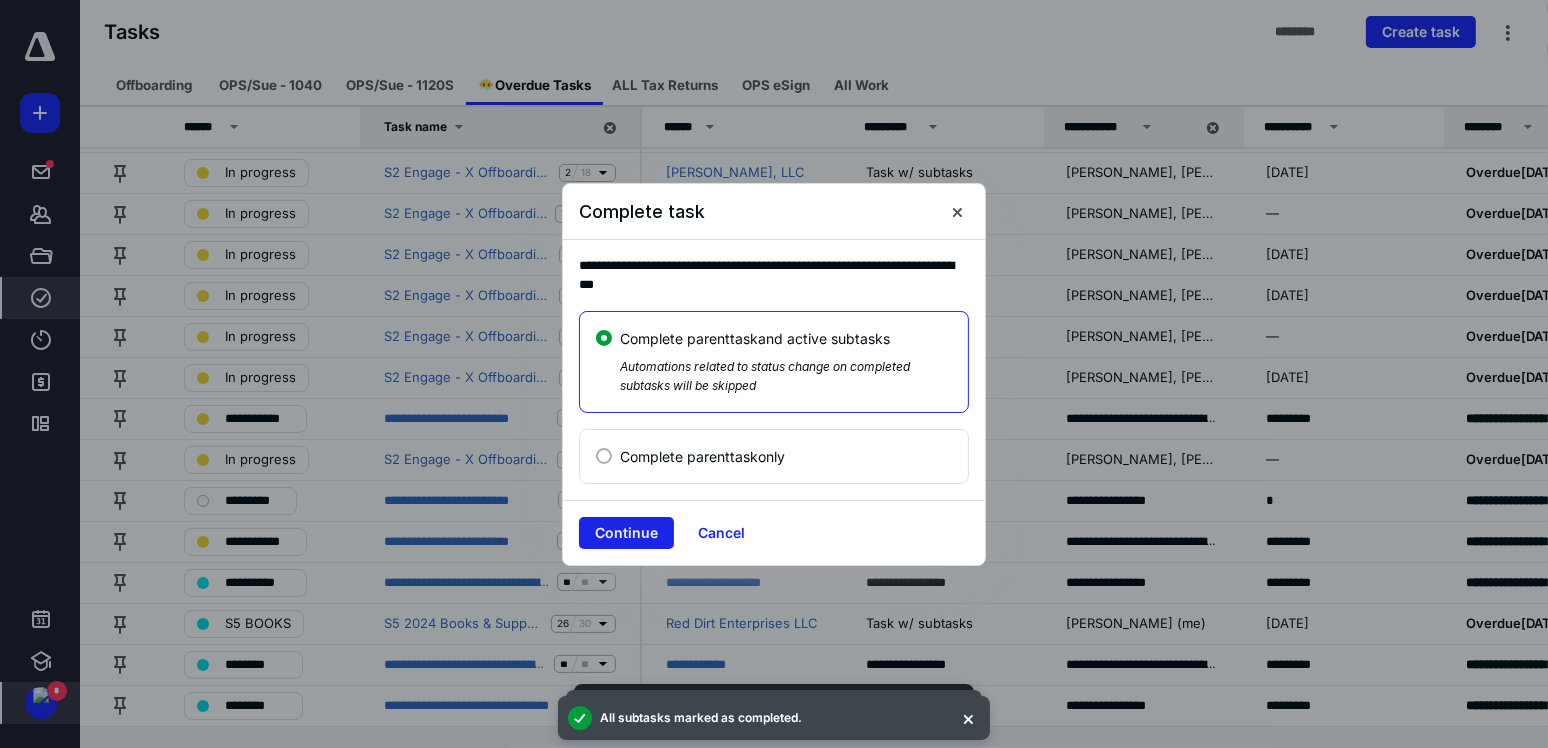 click on "Continue" at bounding box center [626, 533] 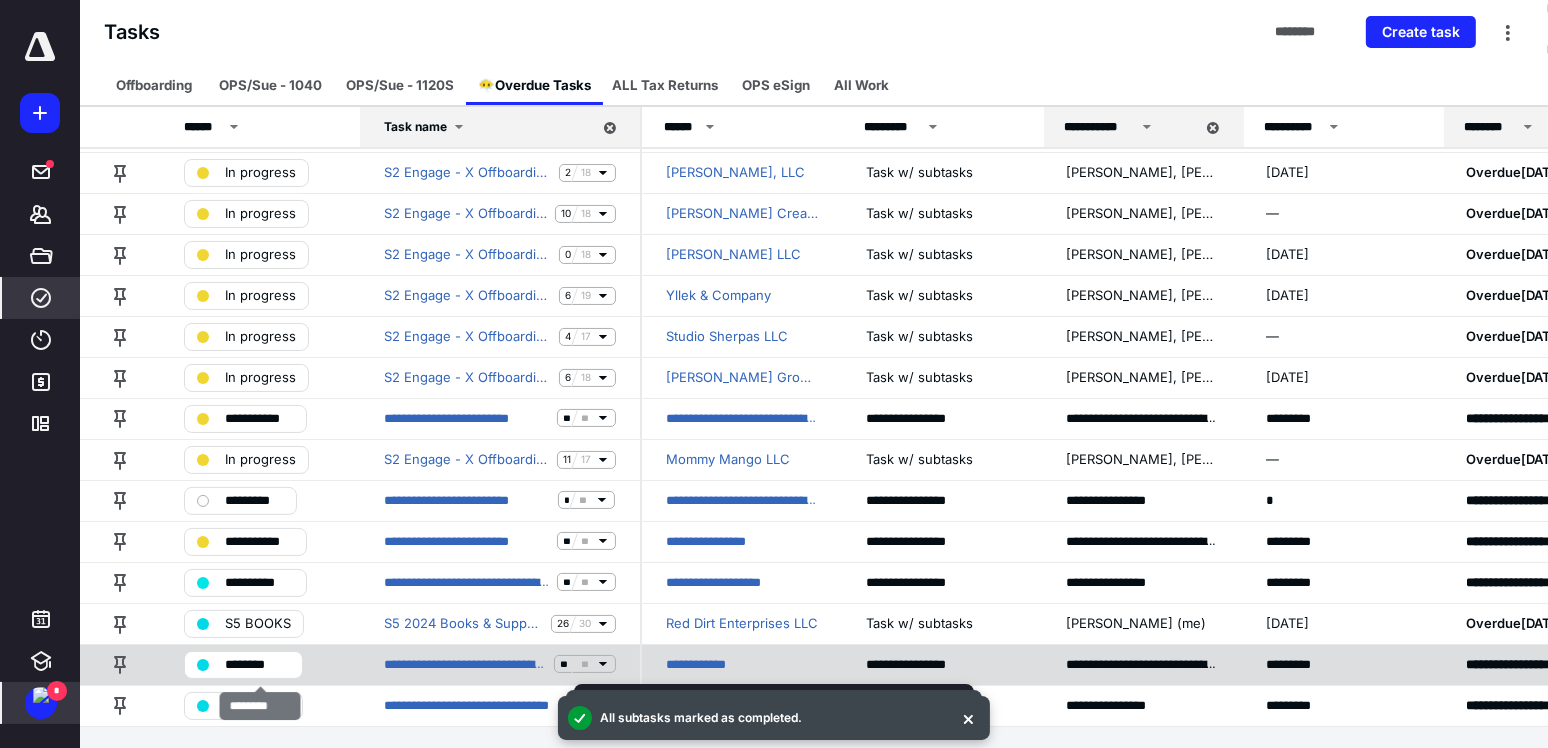 click on "********" at bounding box center (257, 664) 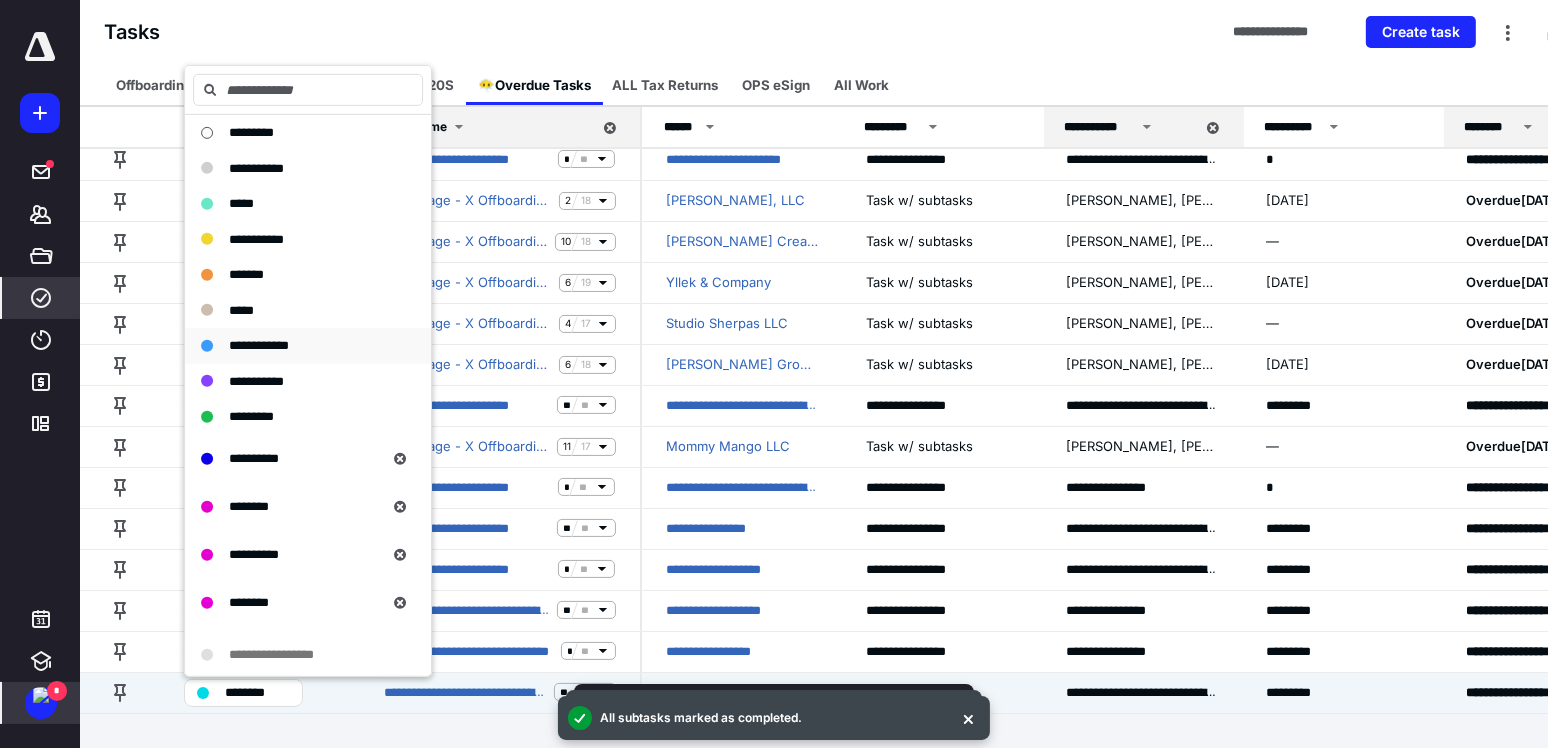 scroll, scrollTop: 160, scrollLeft: 0, axis: vertical 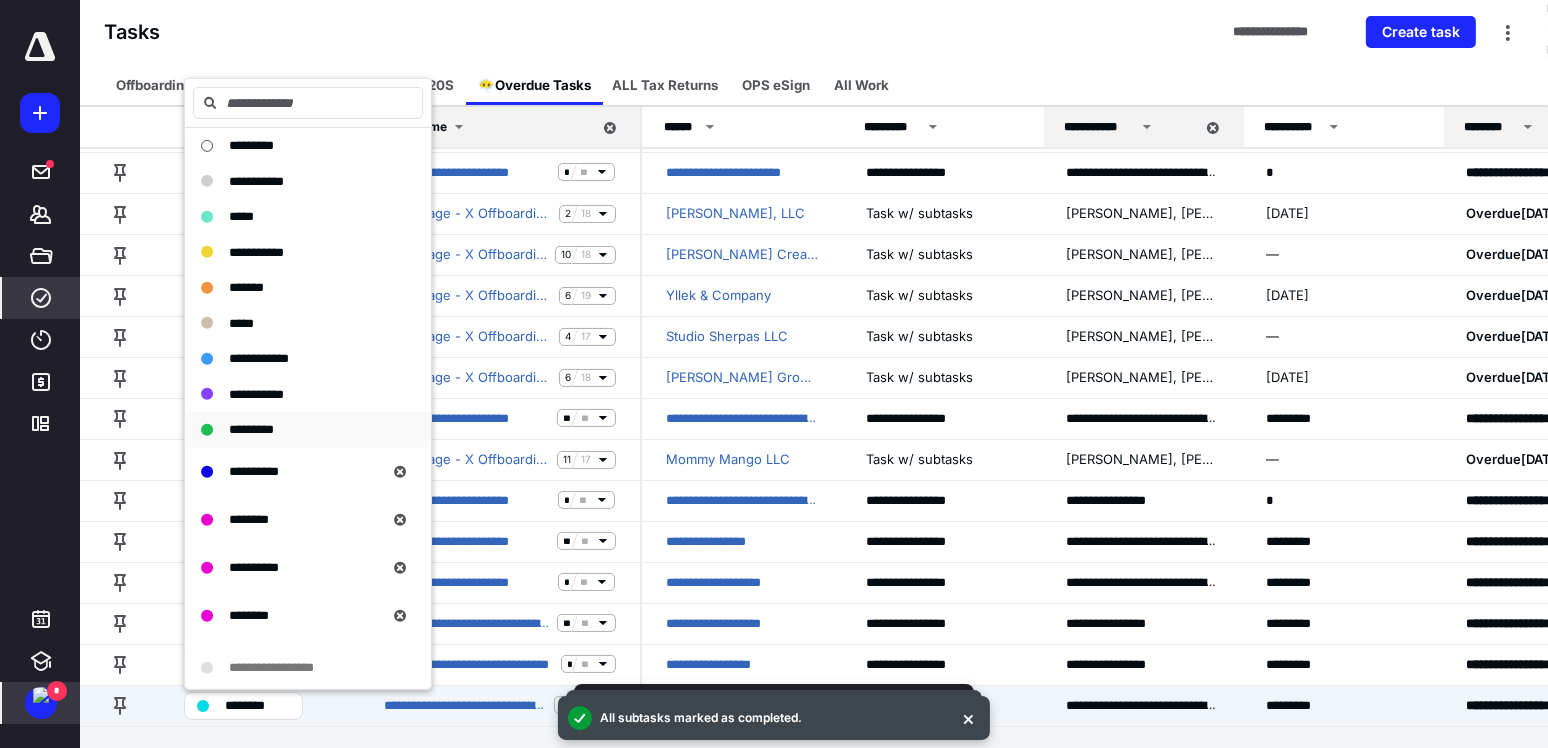 click on "*********" at bounding box center (251, 429) 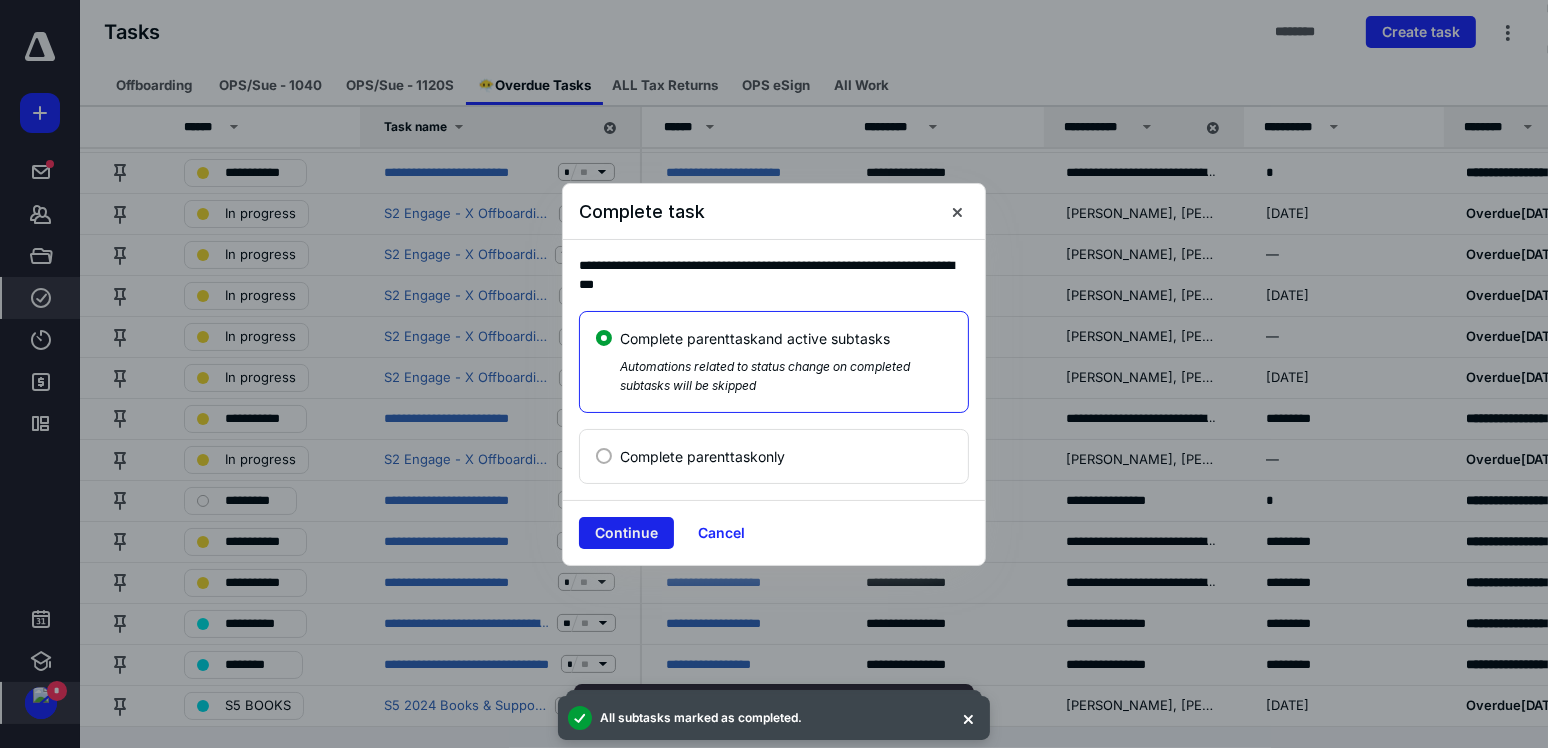 click on "Continue" at bounding box center [626, 533] 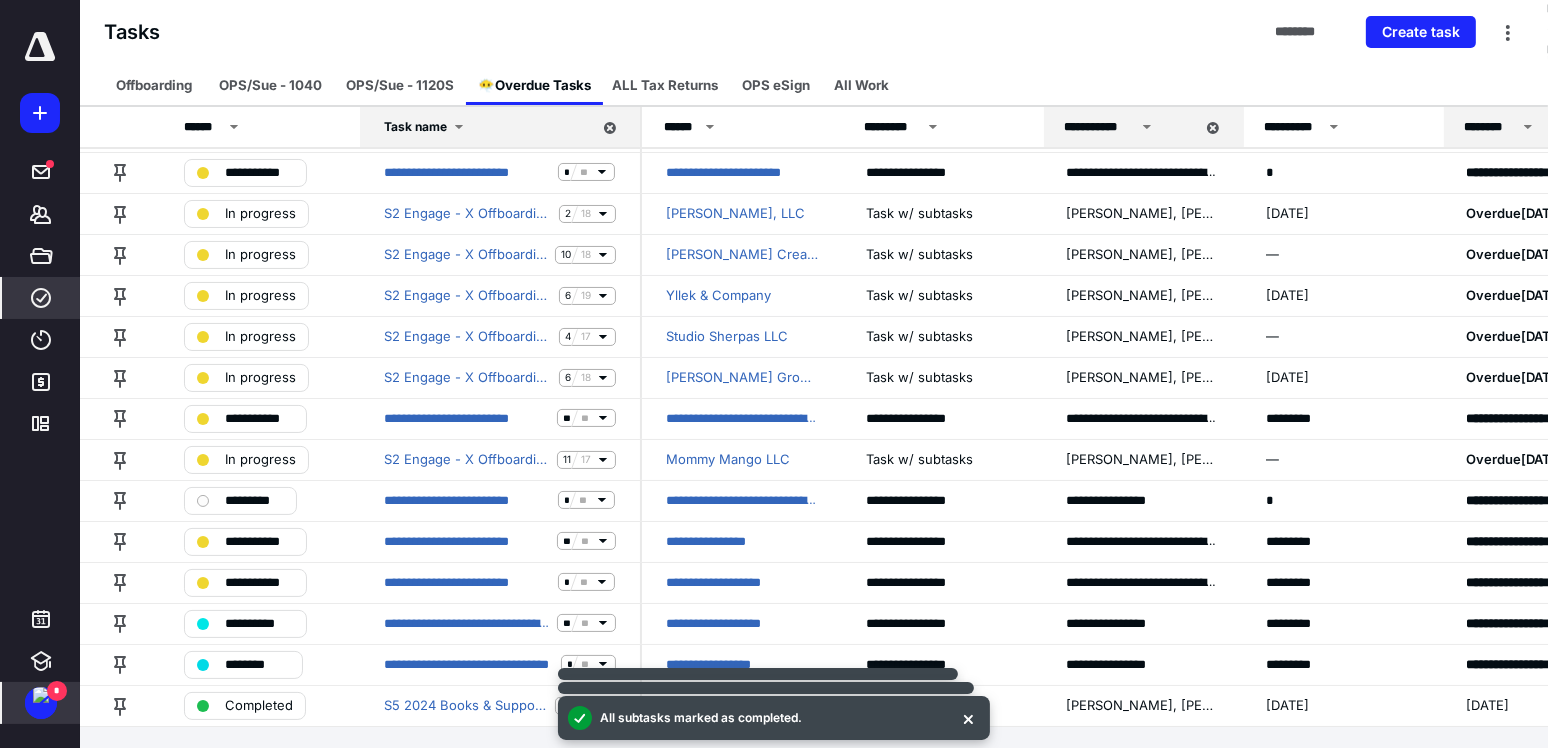 scroll, scrollTop: 120, scrollLeft: 0, axis: vertical 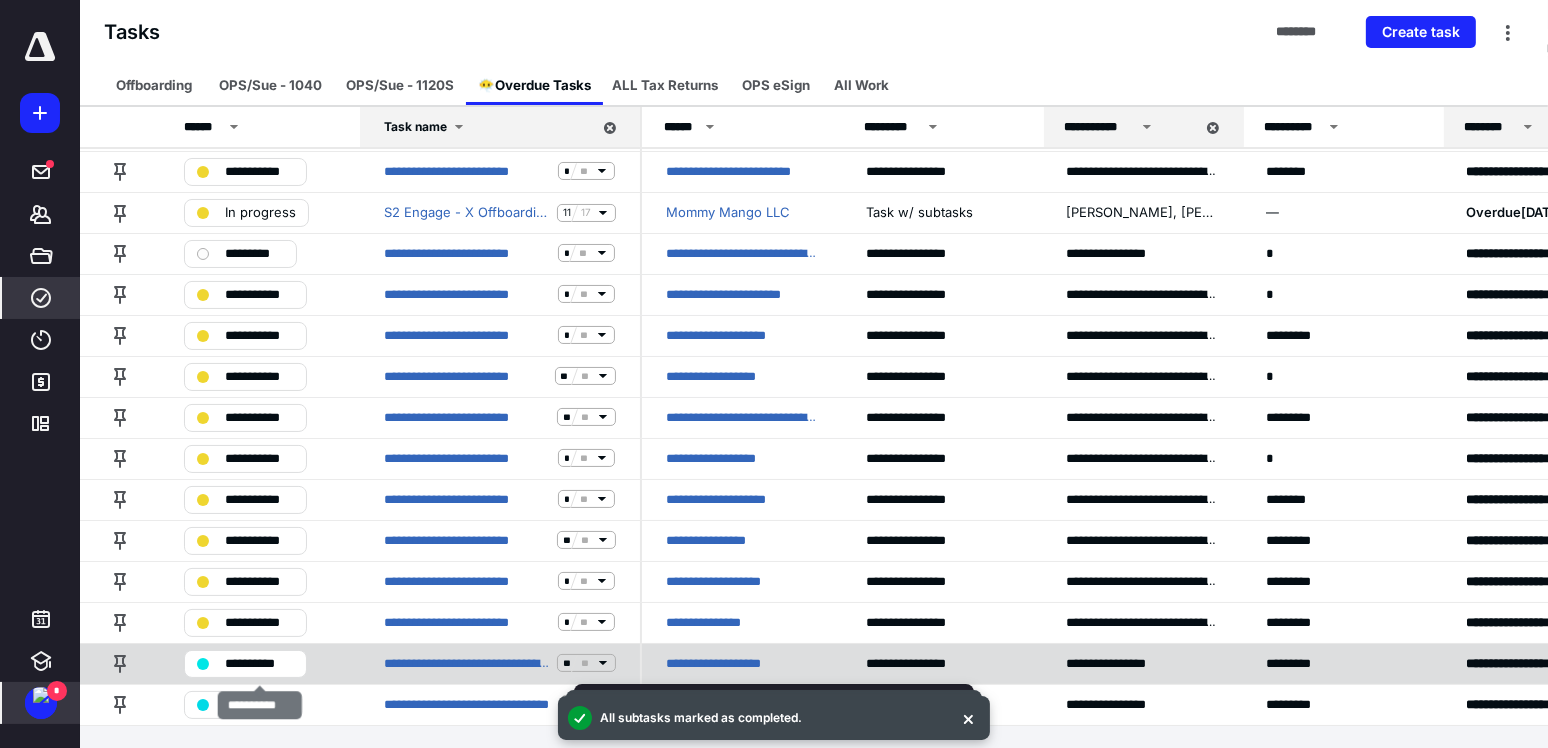click on "**********" at bounding box center [259, 663] 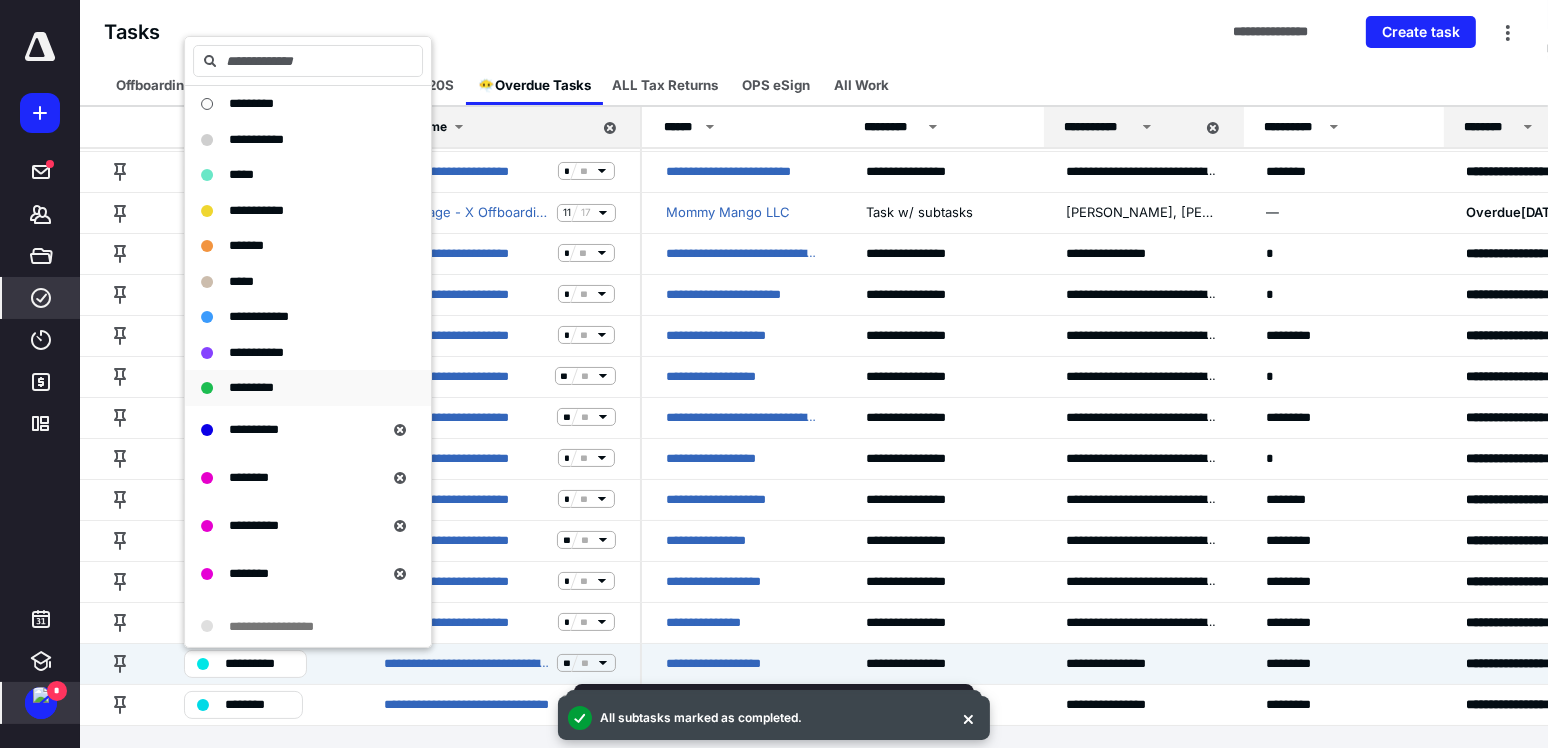 click on "*********" at bounding box center (296, 388) 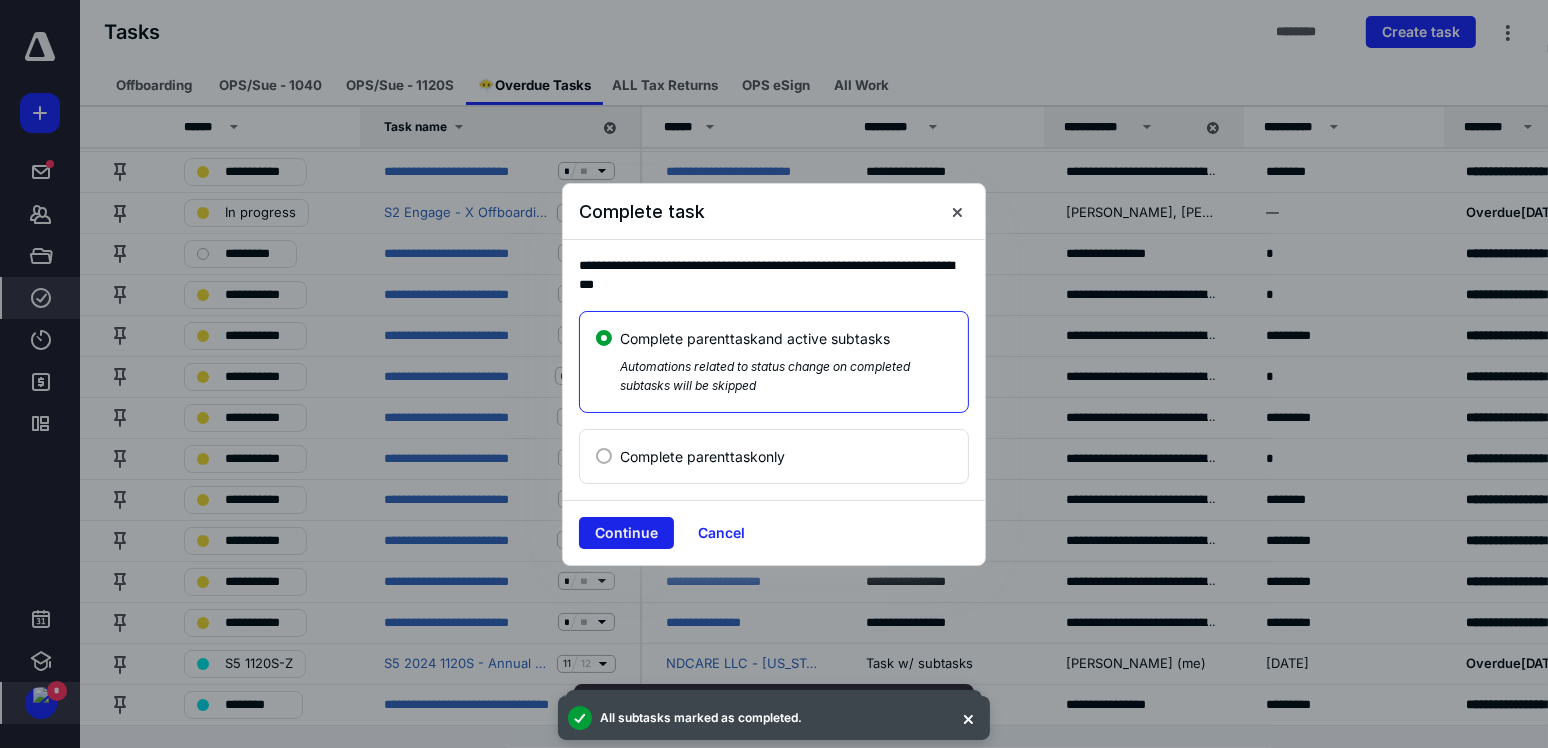 click on "Continue" at bounding box center [626, 533] 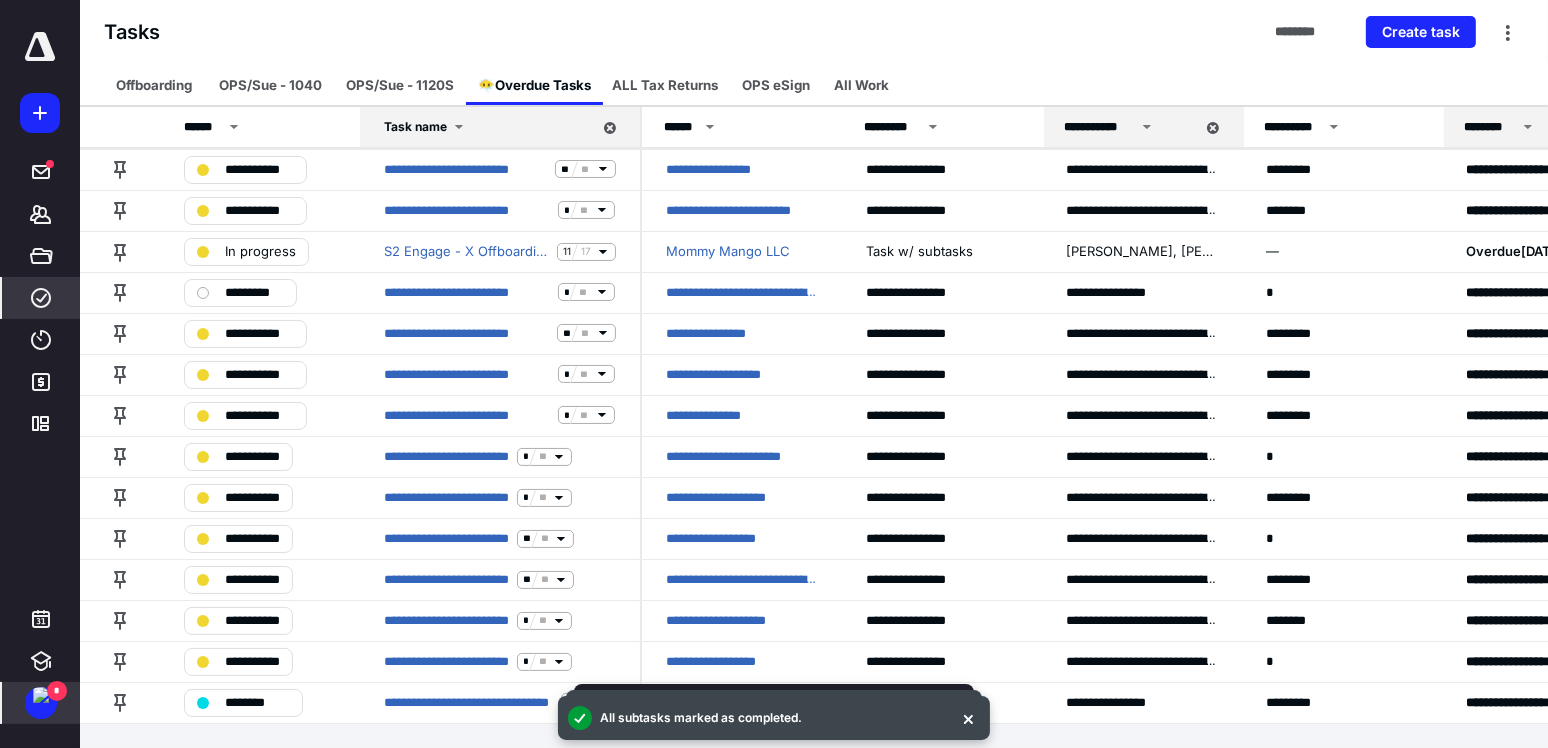 scroll, scrollTop: 79, scrollLeft: 0, axis: vertical 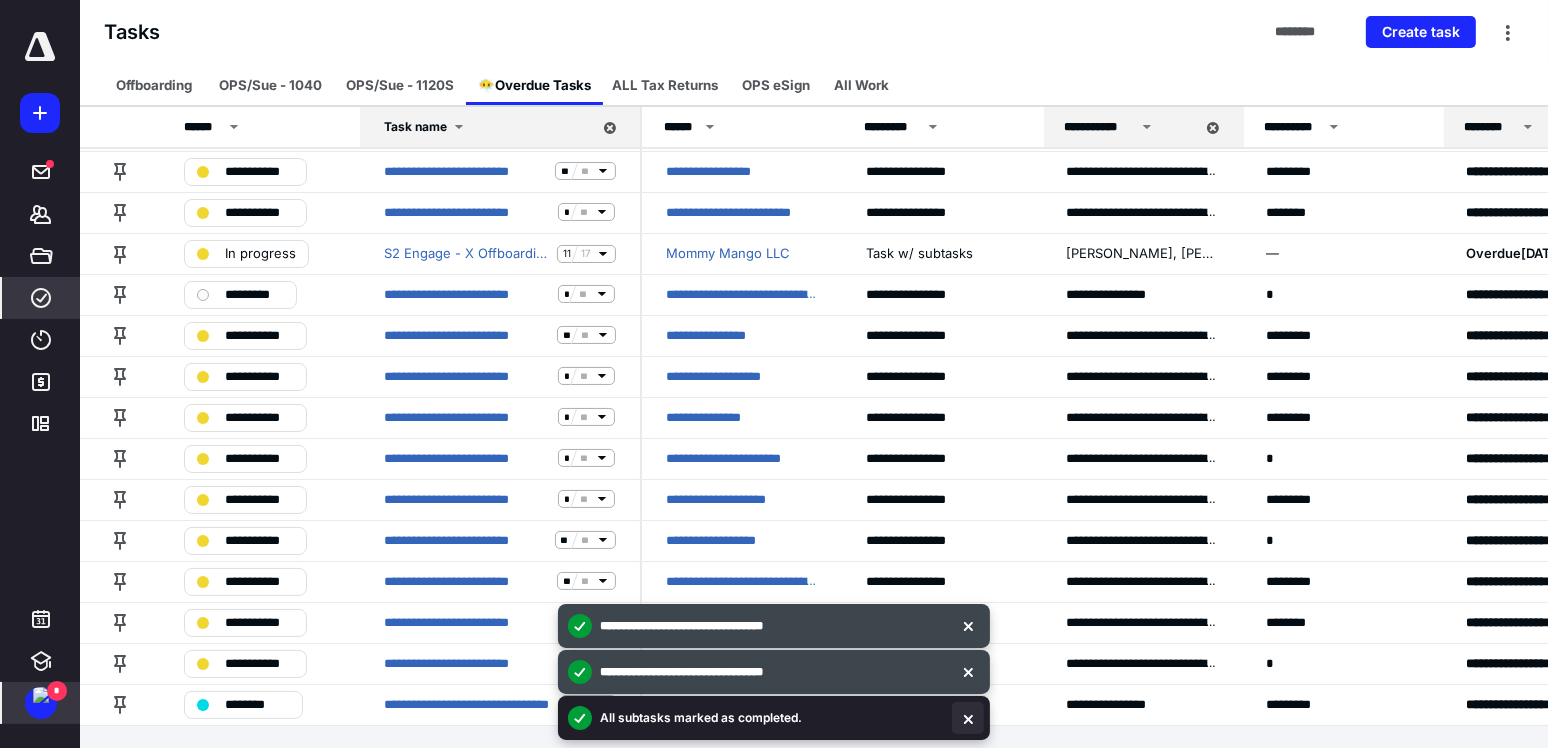 click at bounding box center (968, 718) 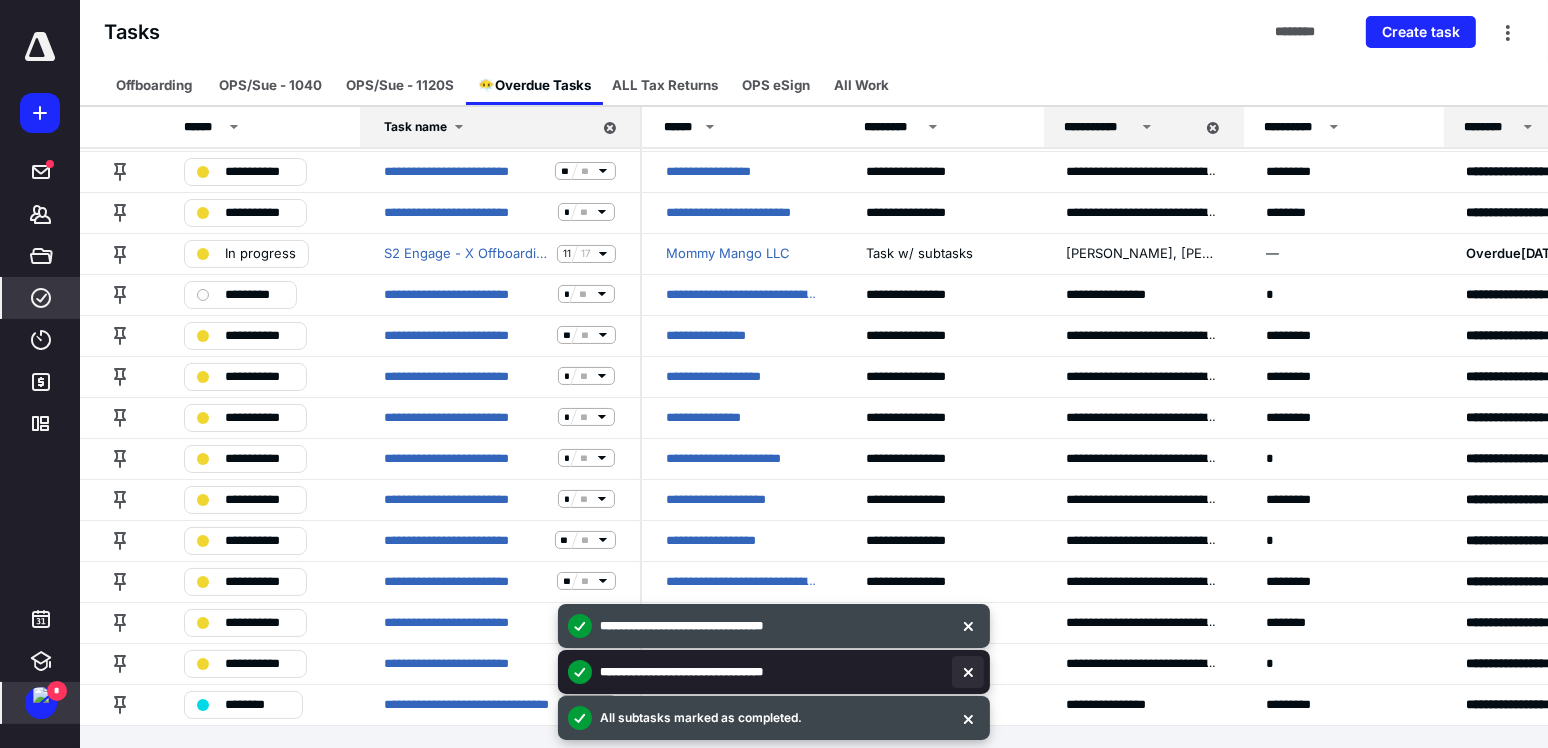 click at bounding box center [968, 672] 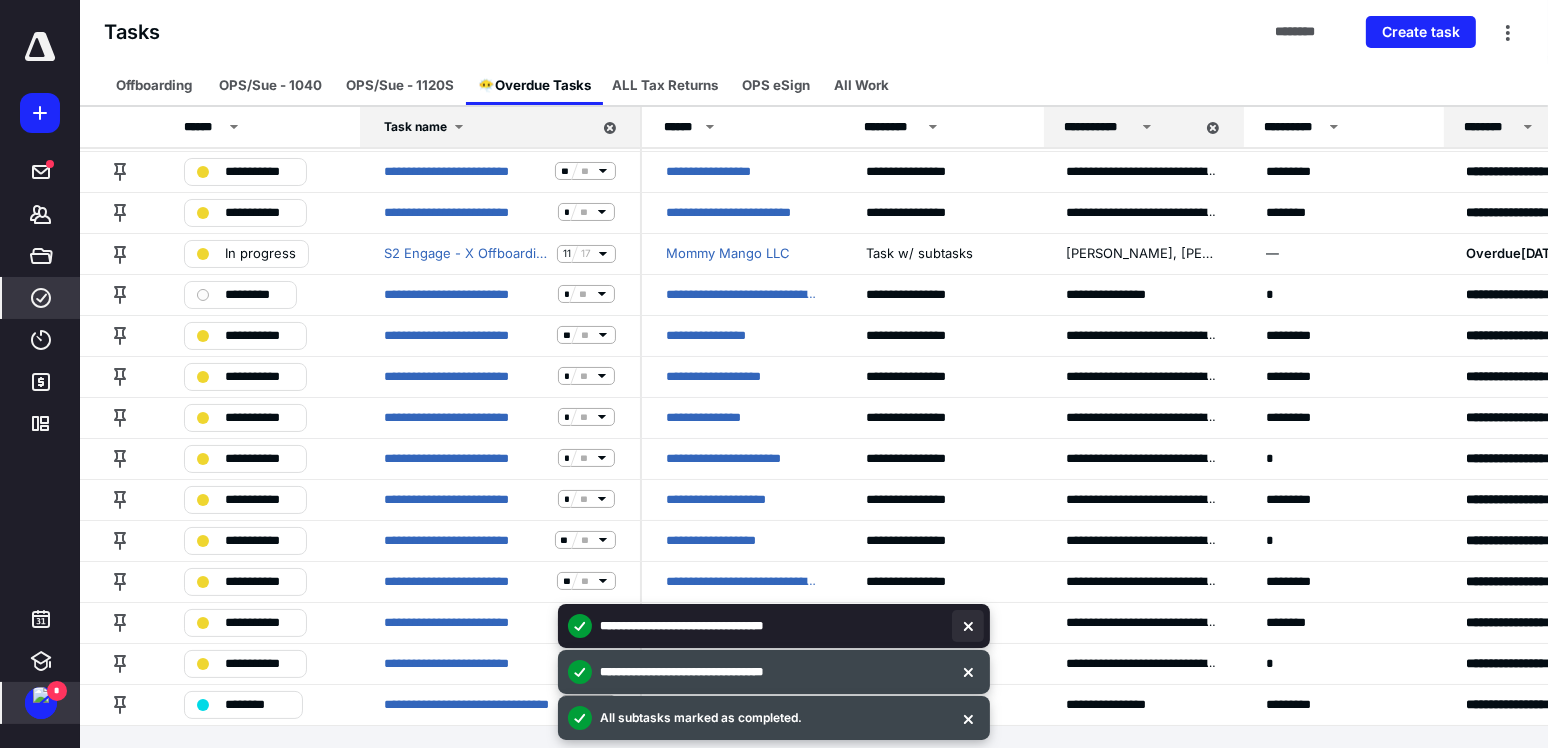 click at bounding box center [968, 626] 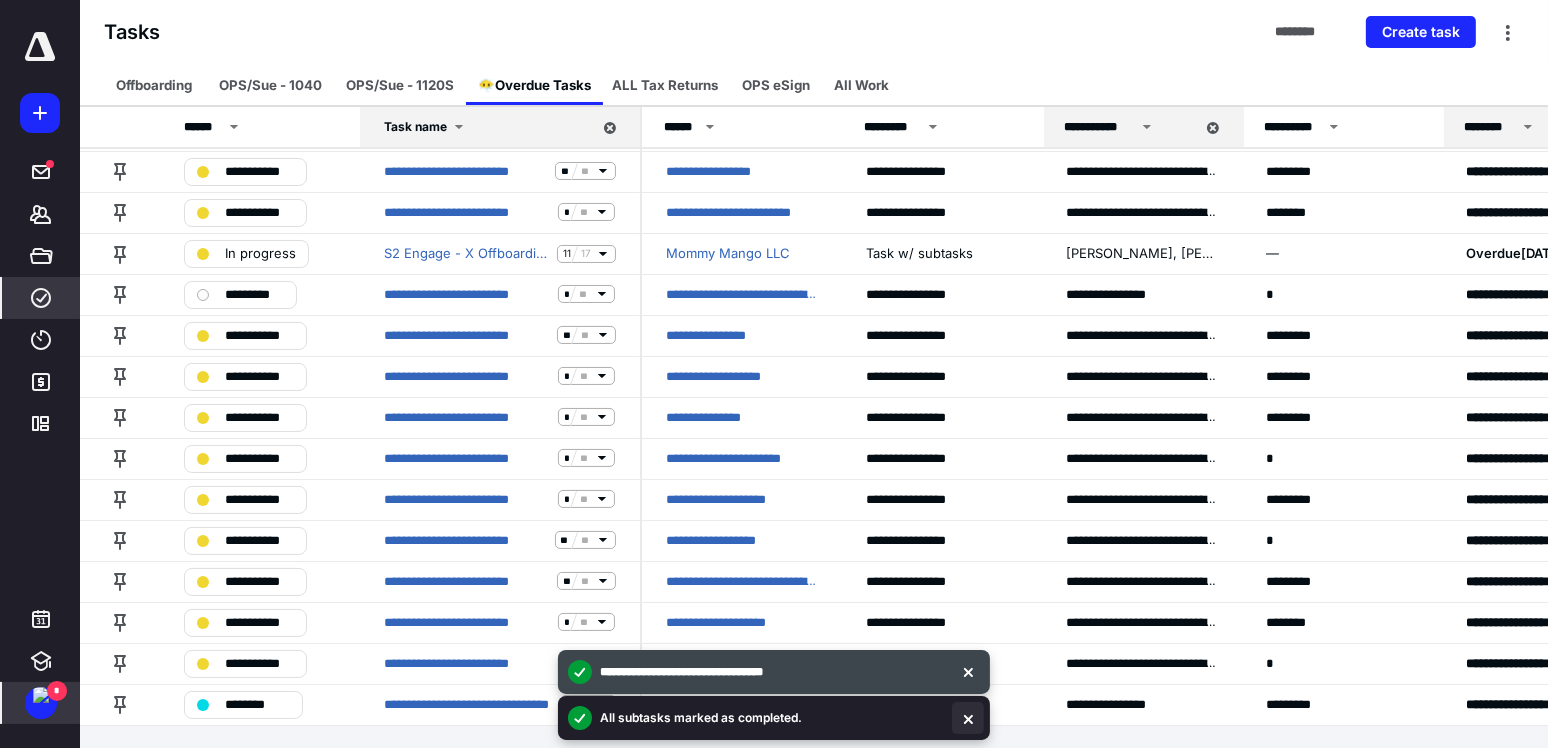 click at bounding box center (968, 718) 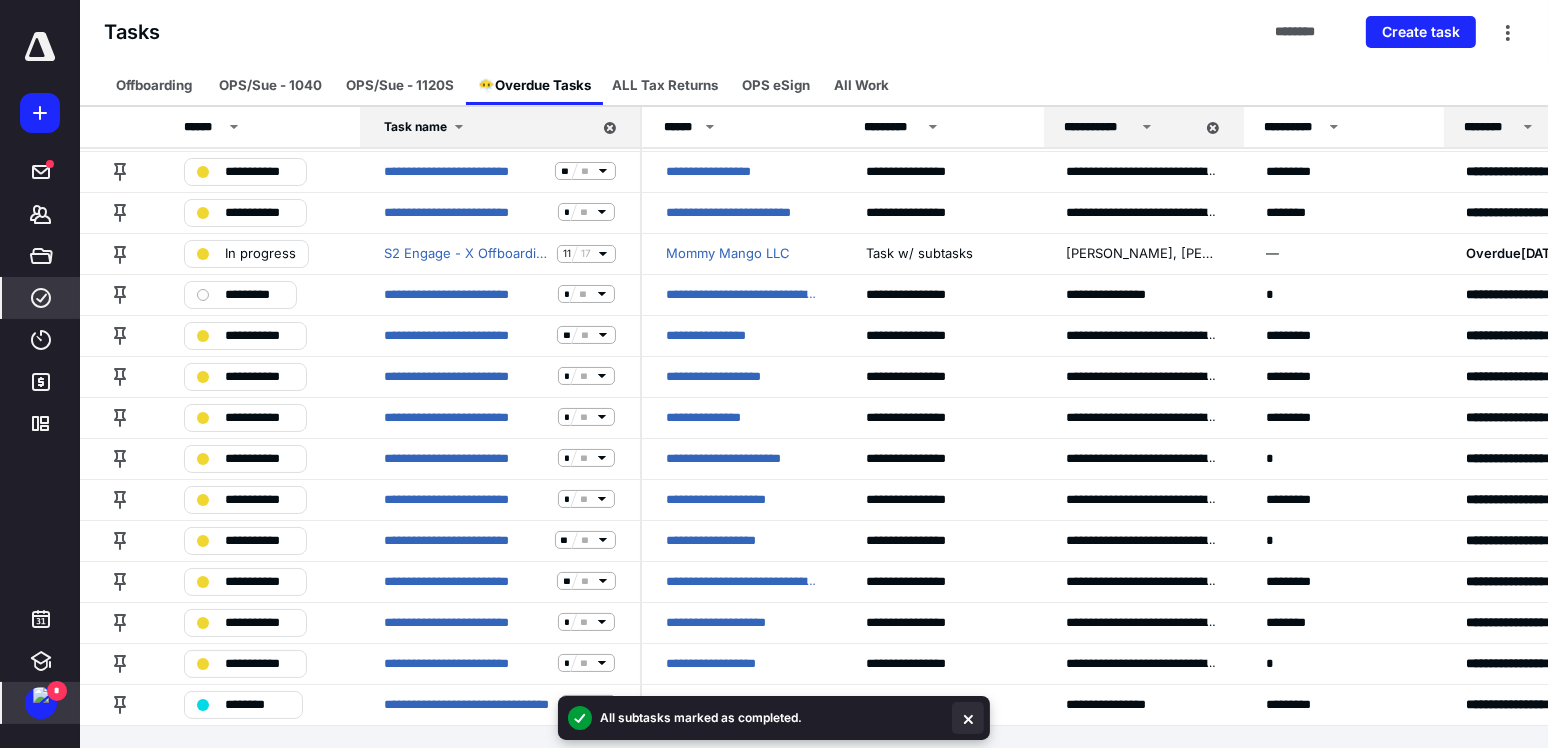 click at bounding box center [968, 718] 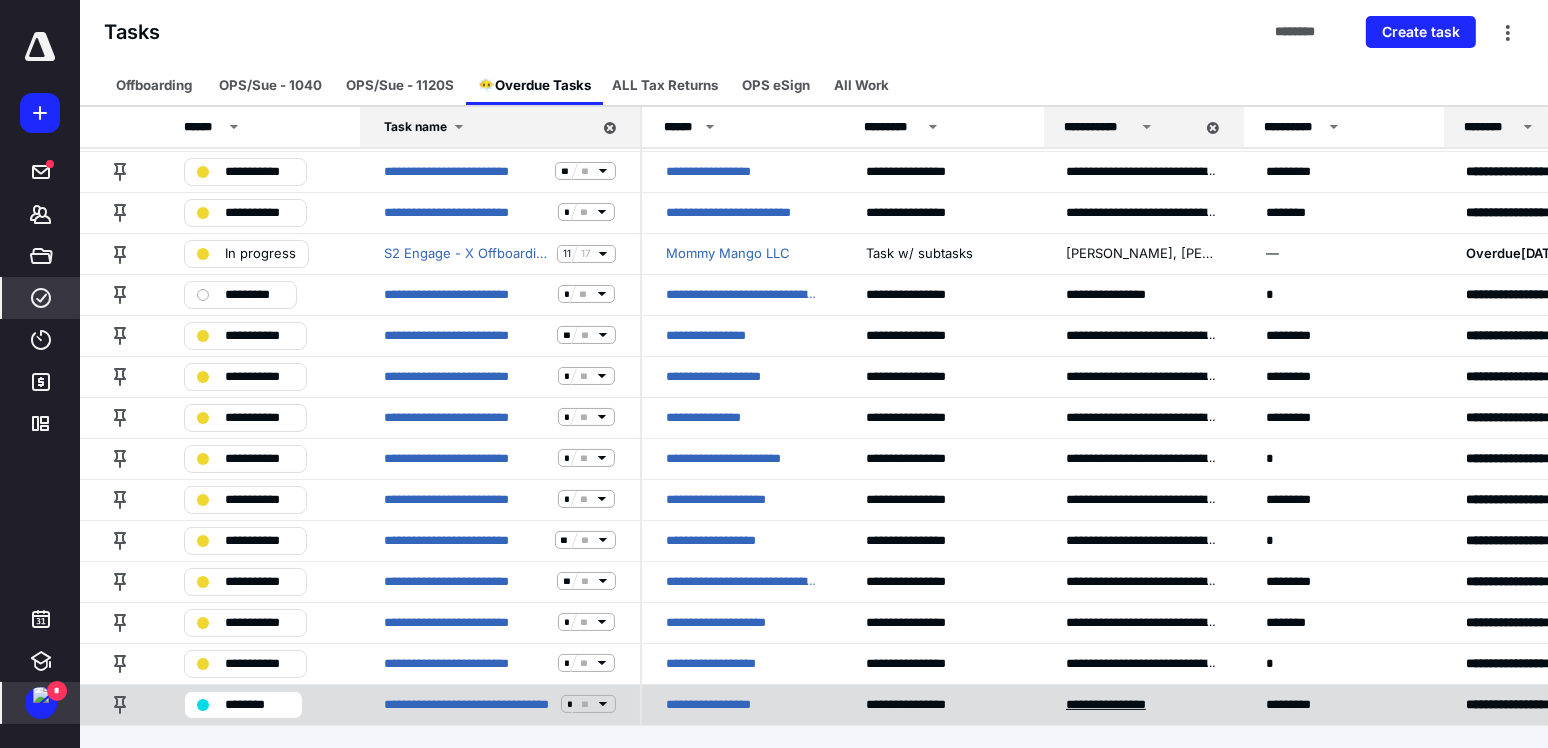 click on "**********" at bounding box center [1116, 704] 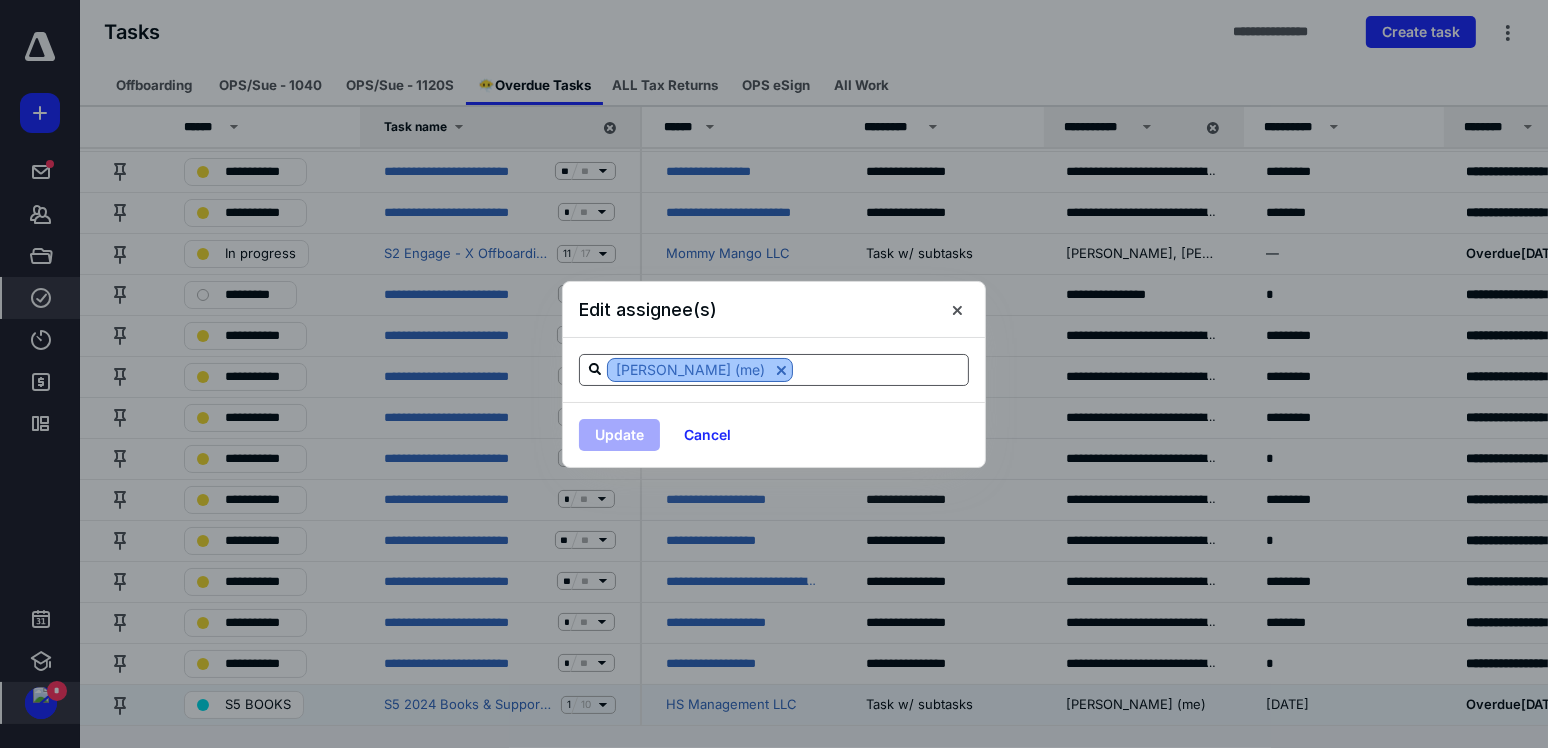 click at bounding box center (781, 370) 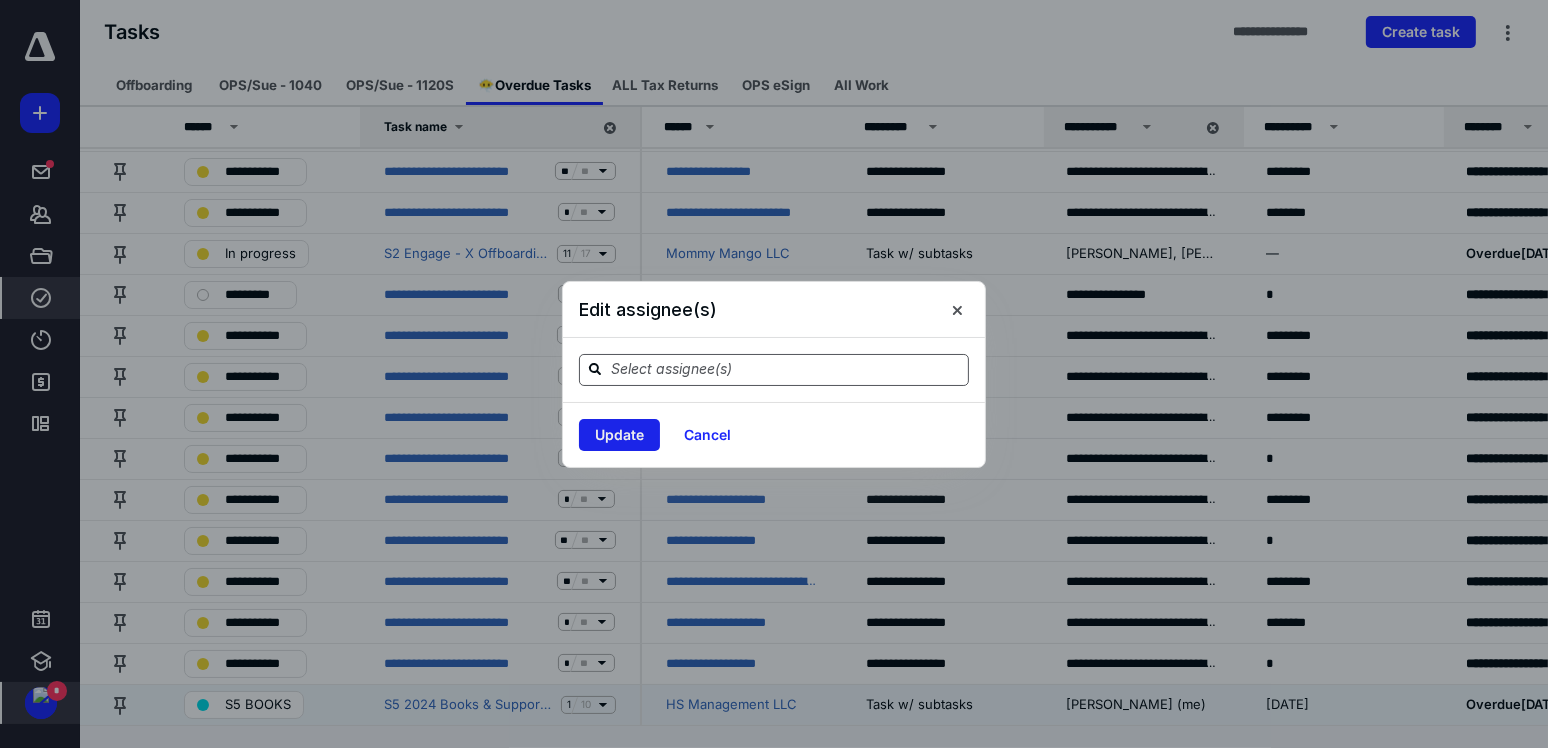 click on "Update" at bounding box center [619, 435] 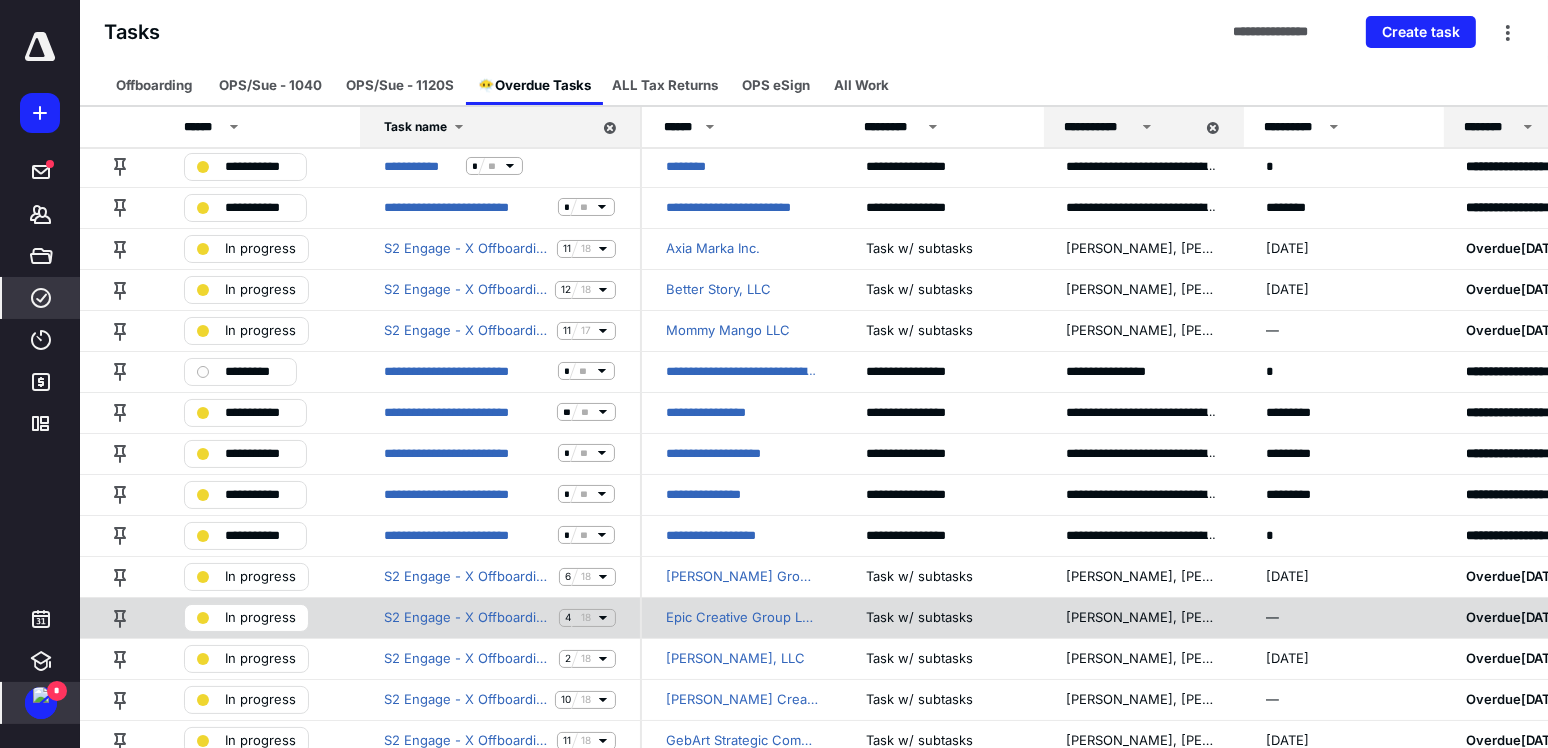 scroll, scrollTop: 0, scrollLeft: 0, axis: both 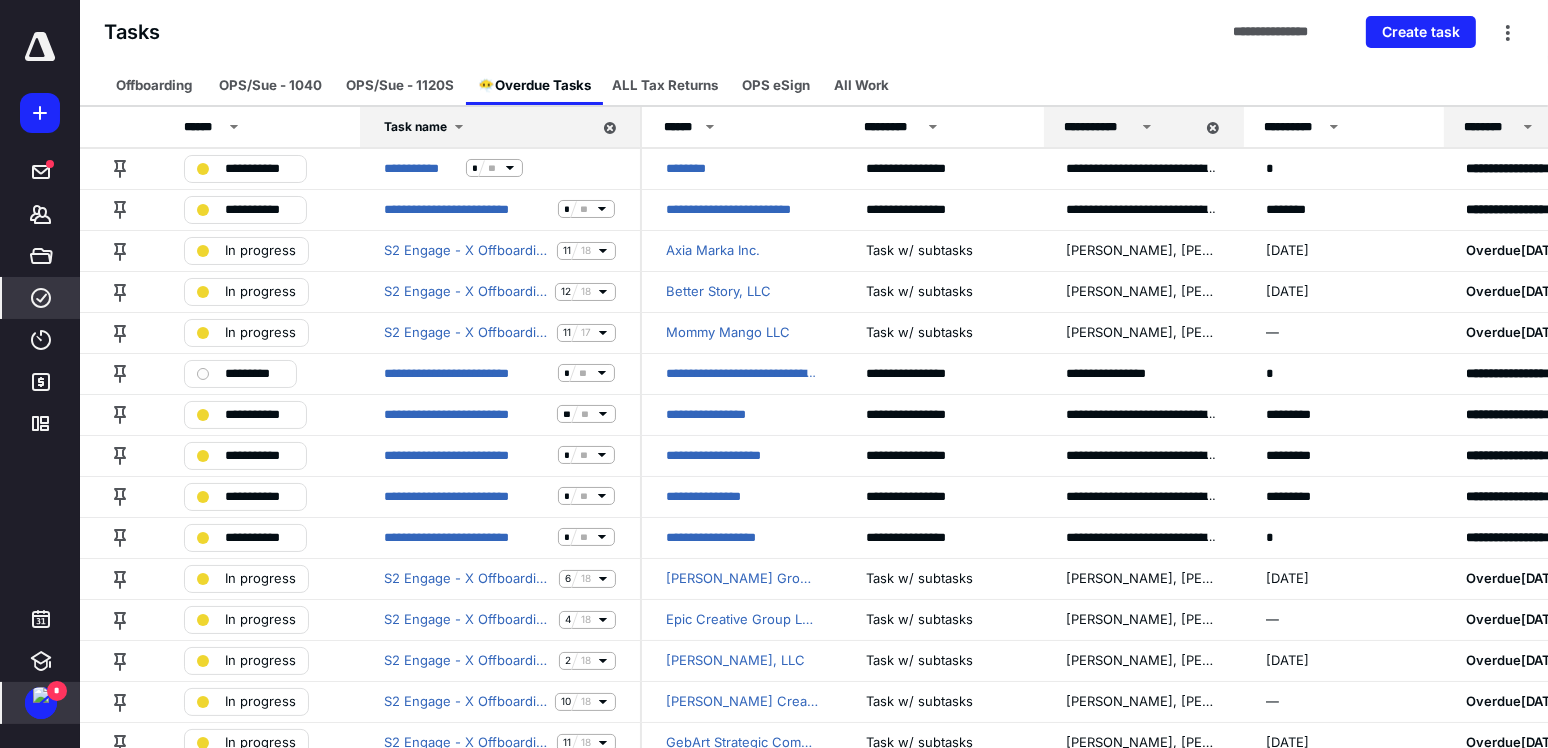 click at bounding box center [41, 695] 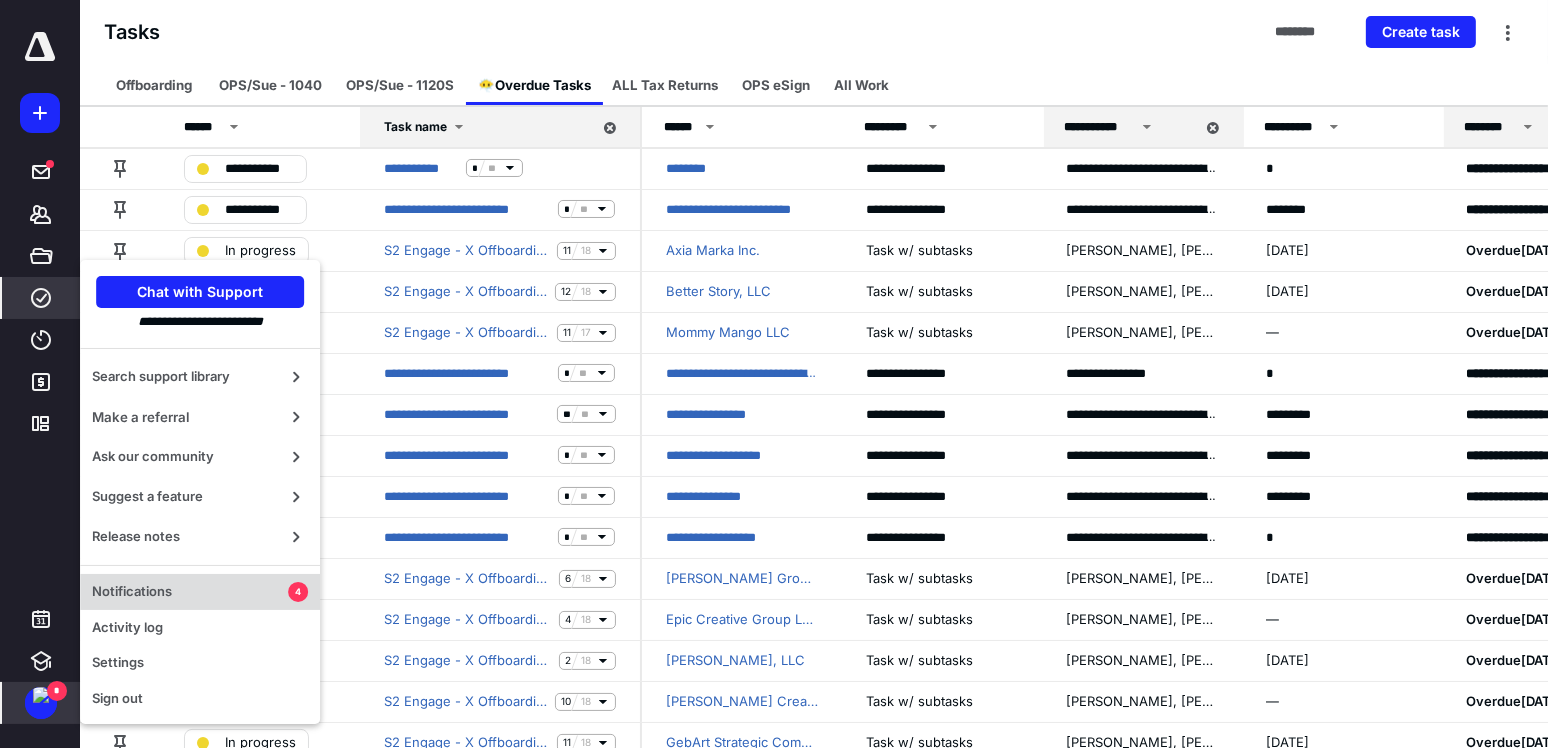 click on "Notifications" at bounding box center (190, 592) 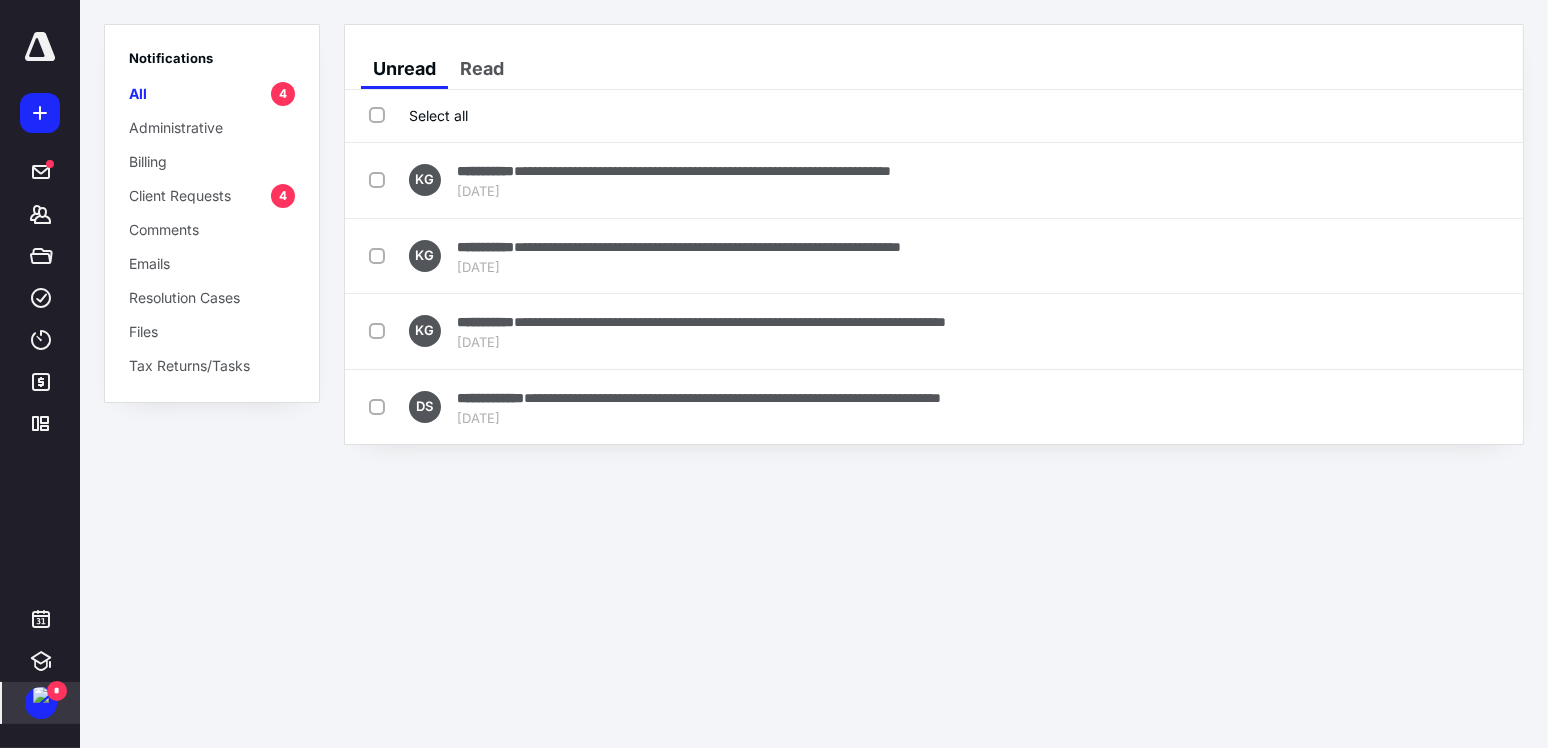 click on "Select all" at bounding box center (418, 115) 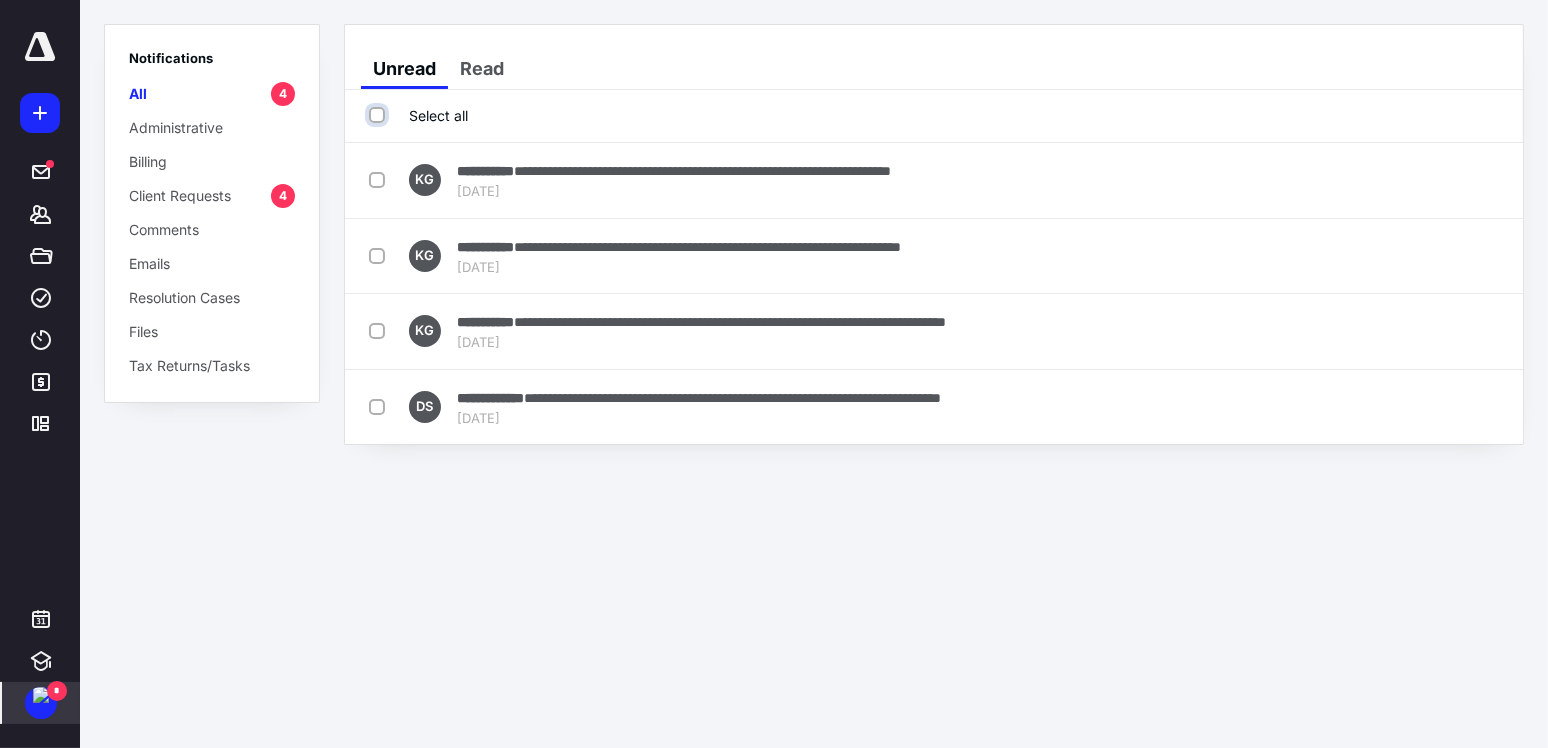 click on "Select all" at bounding box center (379, 115) 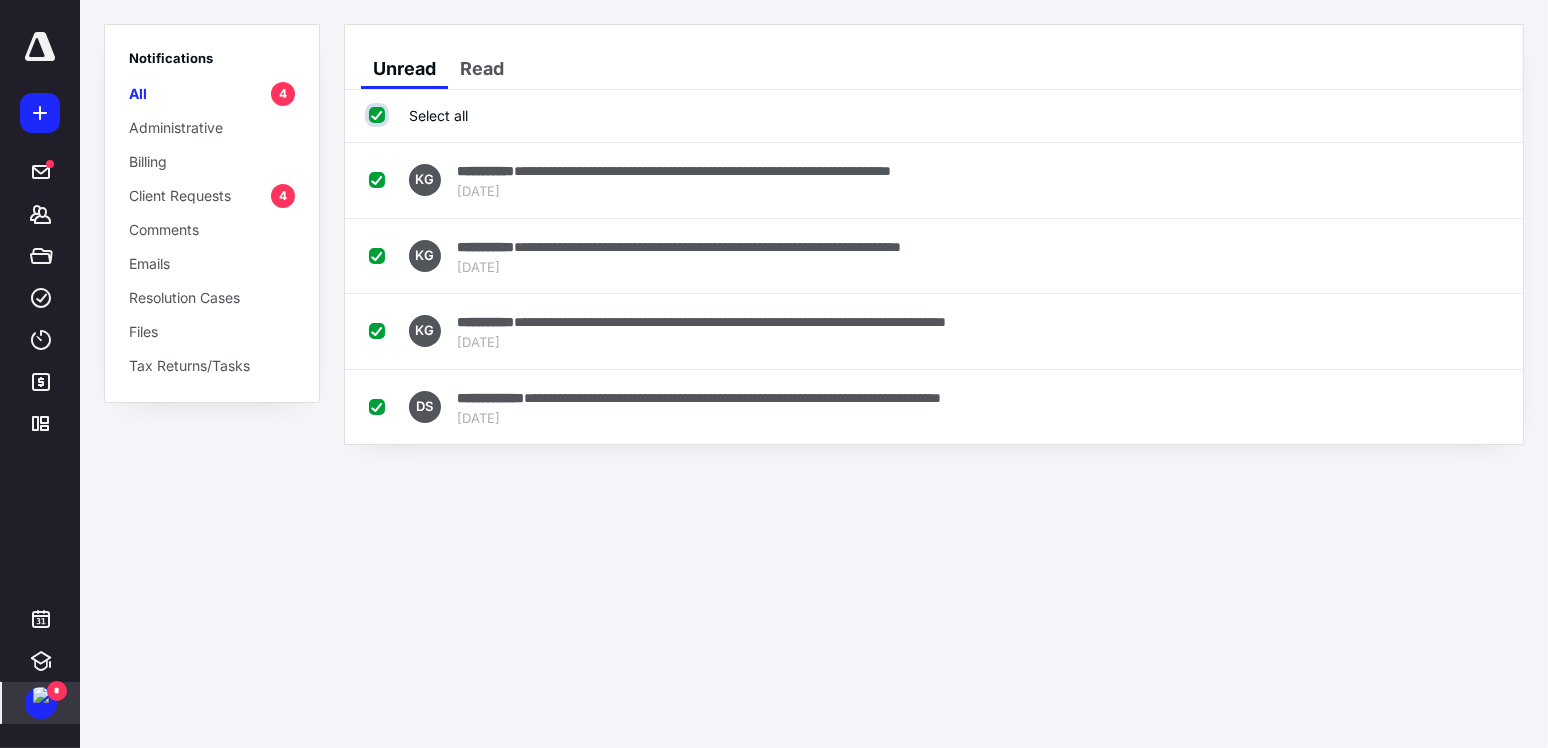 checkbox on "true" 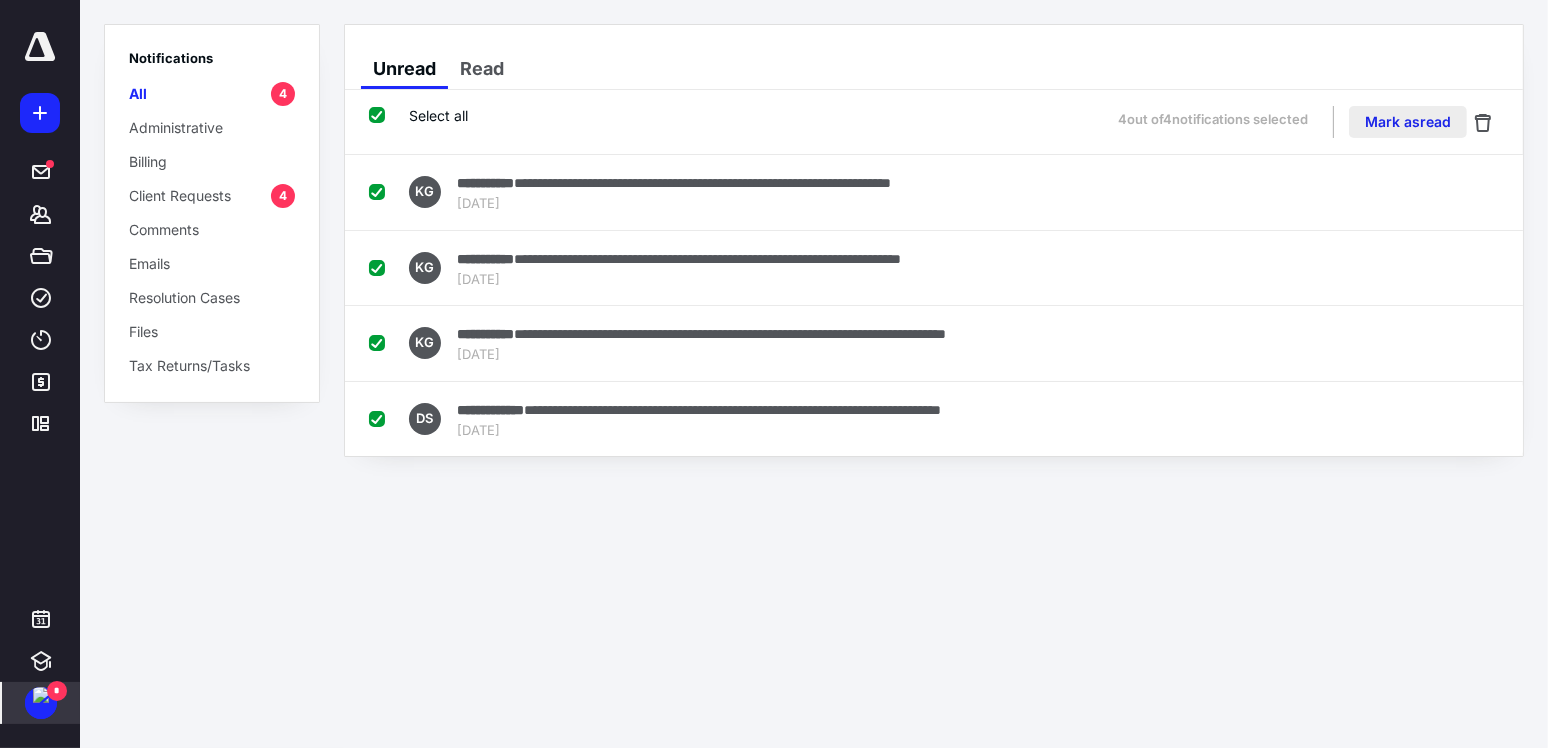 click on "Mark as  read" at bounding box center (1408, 122) 